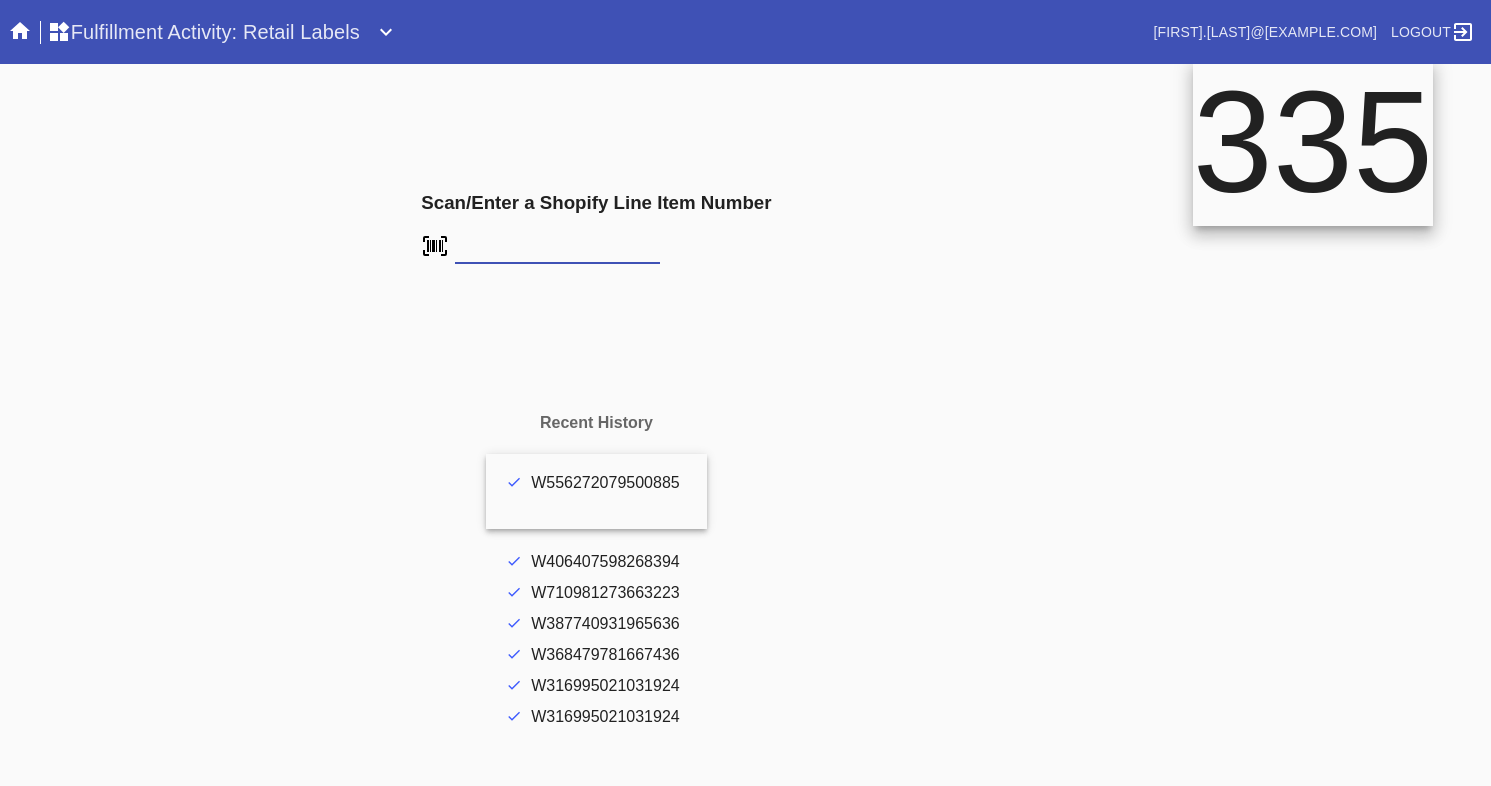 scroll, scrollTop: 0, scrollLeft: 0, axis: both 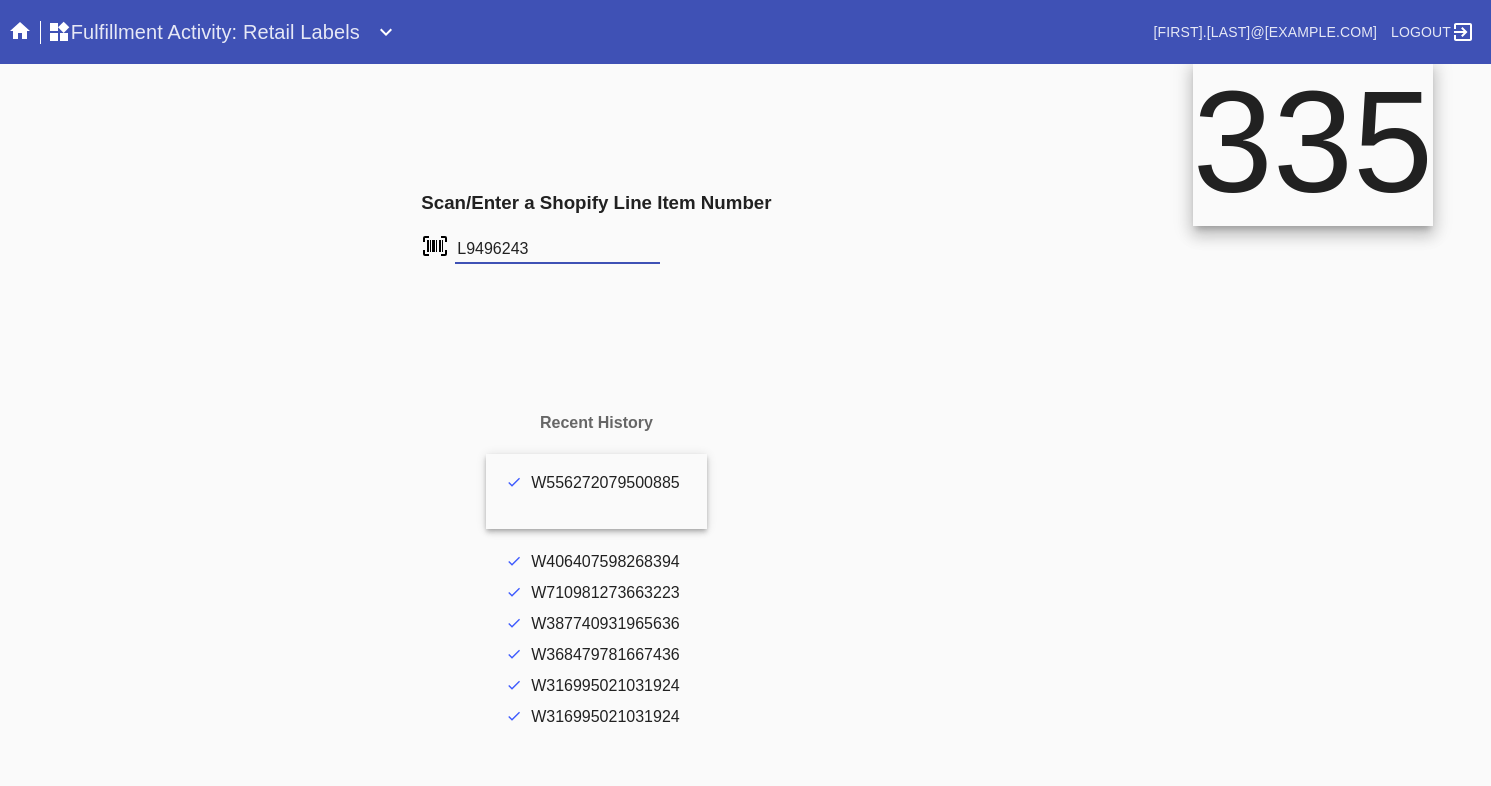 type on "L9496243" 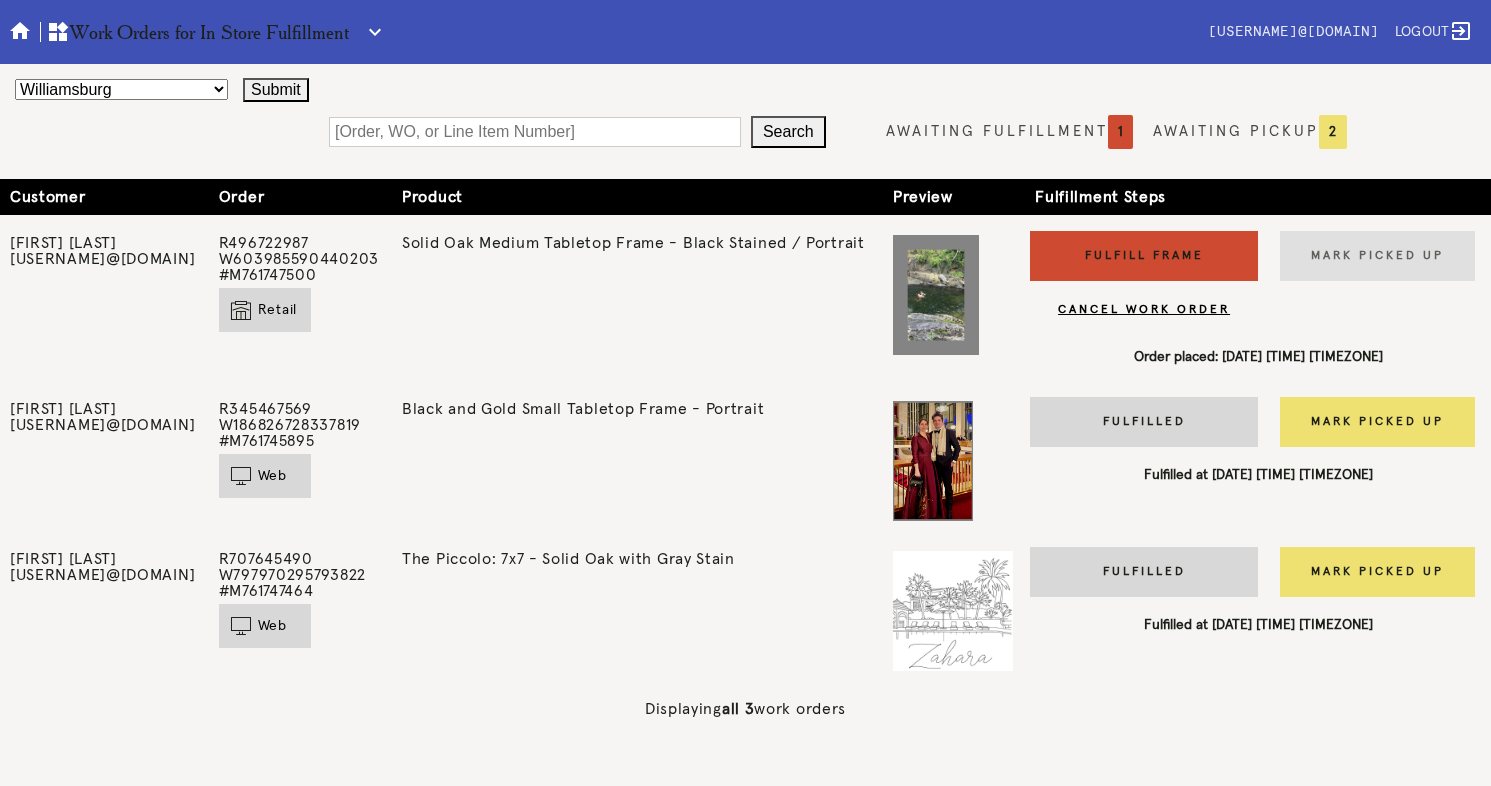 scroll, scrollTop: 0, scrollLeft: 0, axis: both 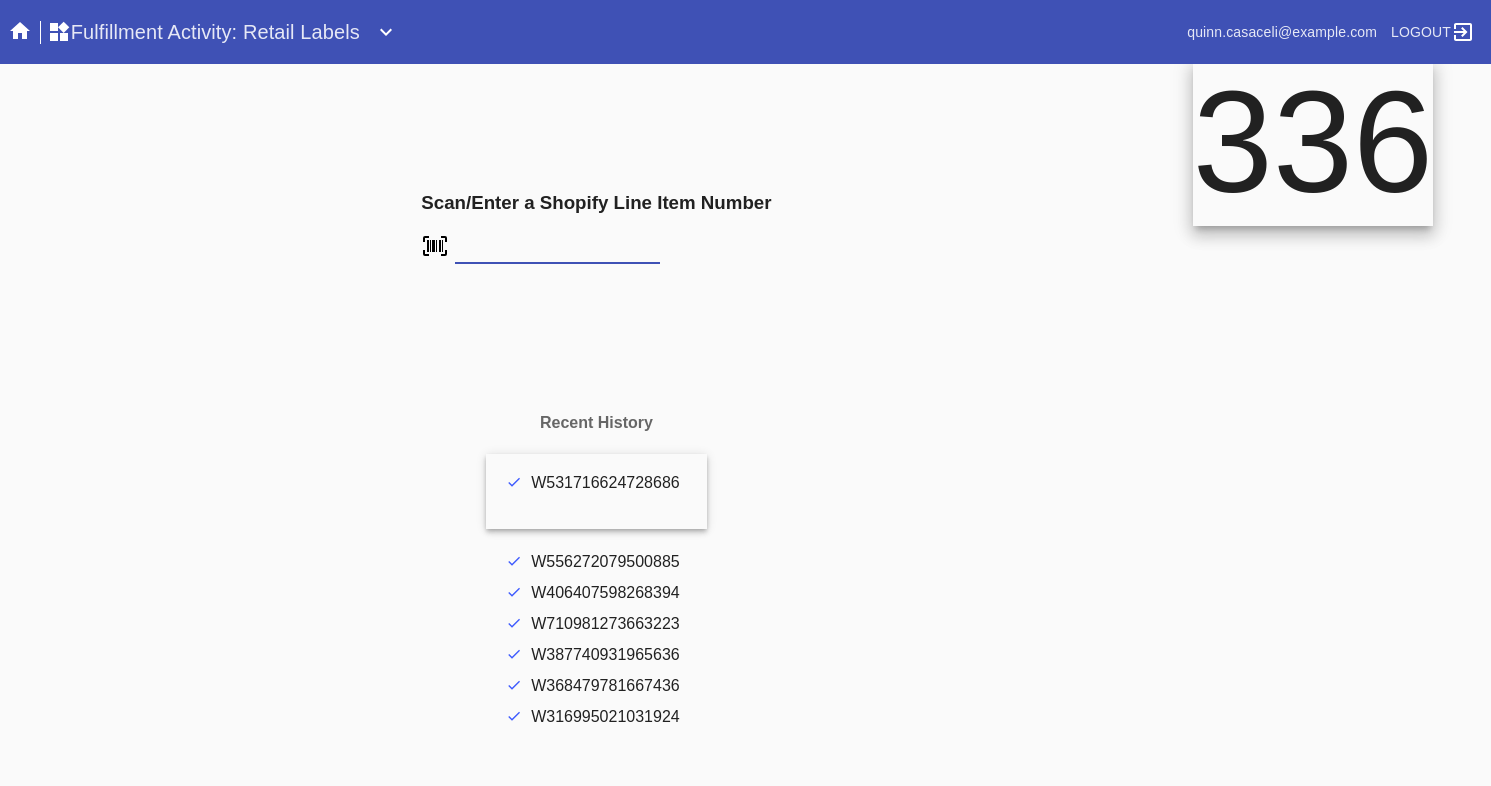 type on "L9496243" 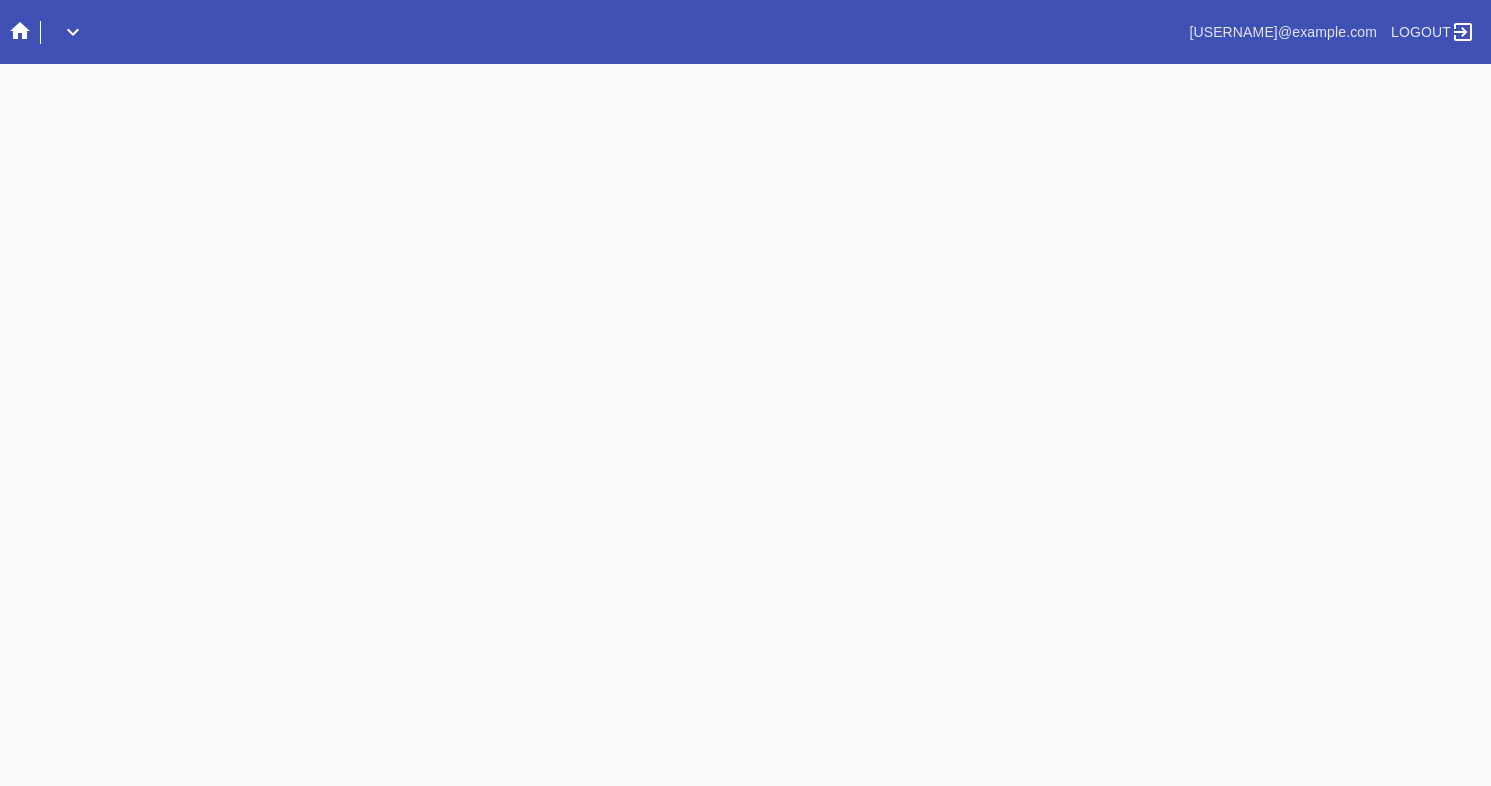 scroll, scrollTop: 0, scrollLeft: 0, axis: both 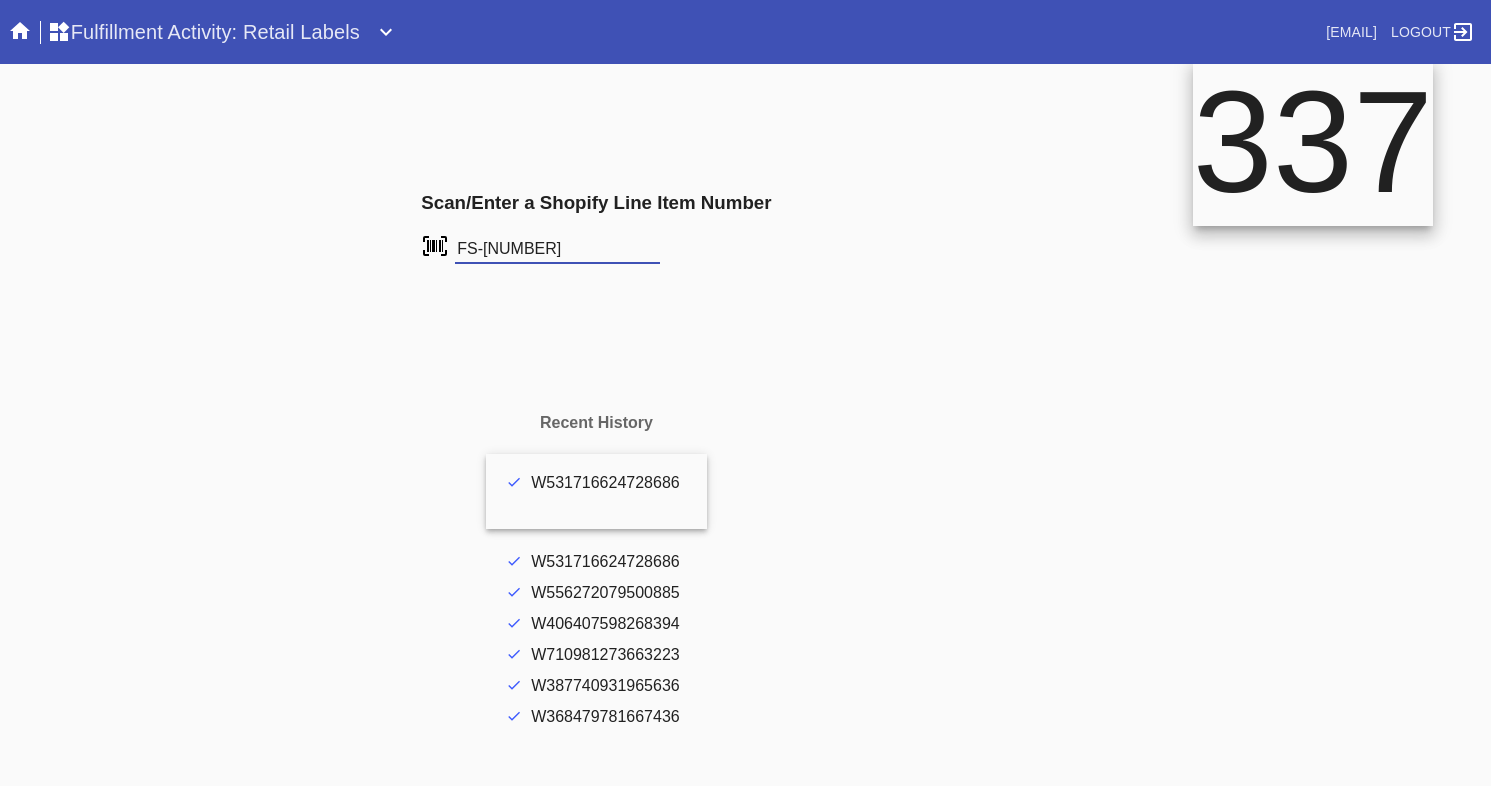 type on "FS-445215395" 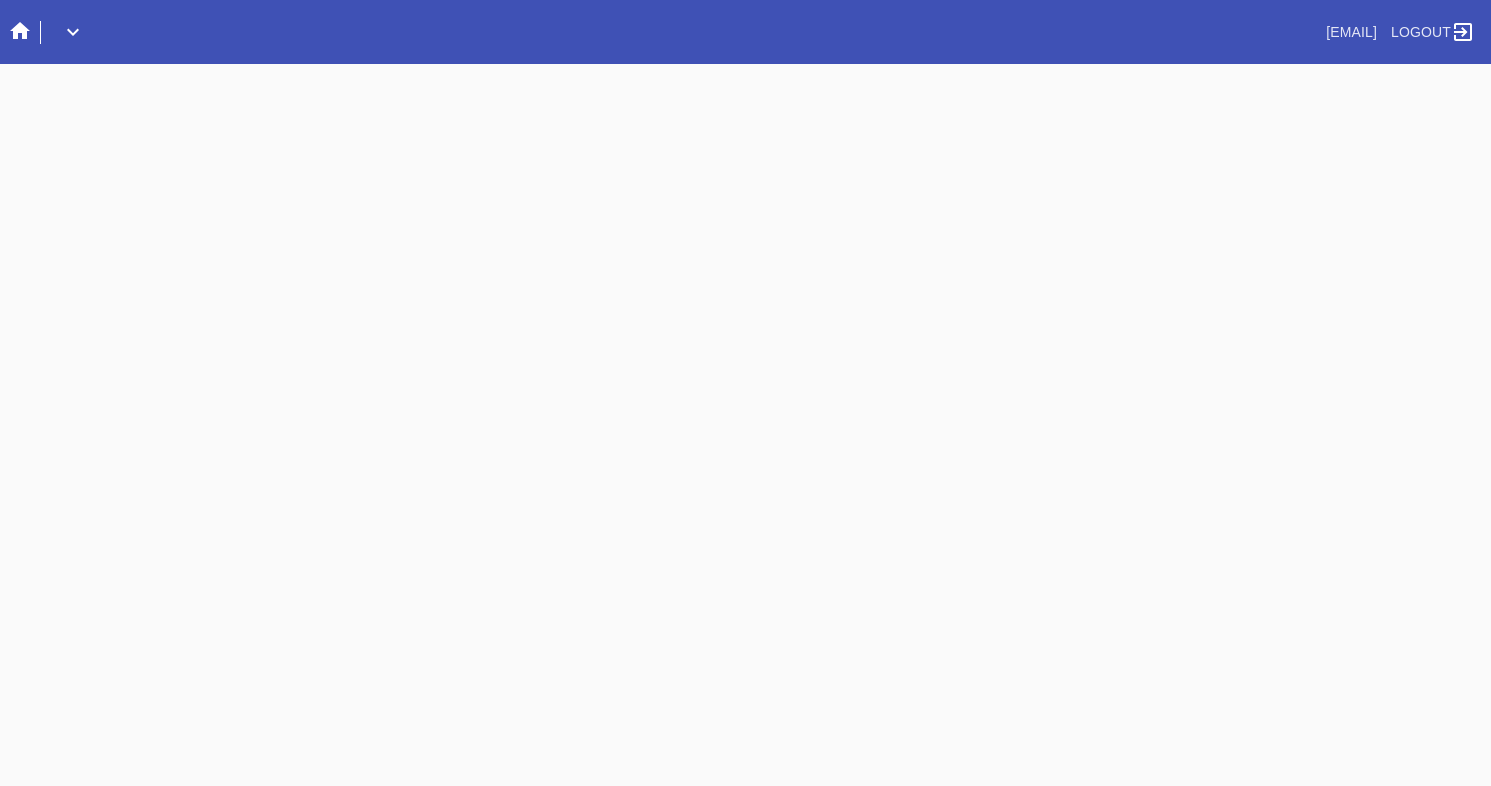scroll, scrollTop: 0, scrollLeft: 0, axis: both 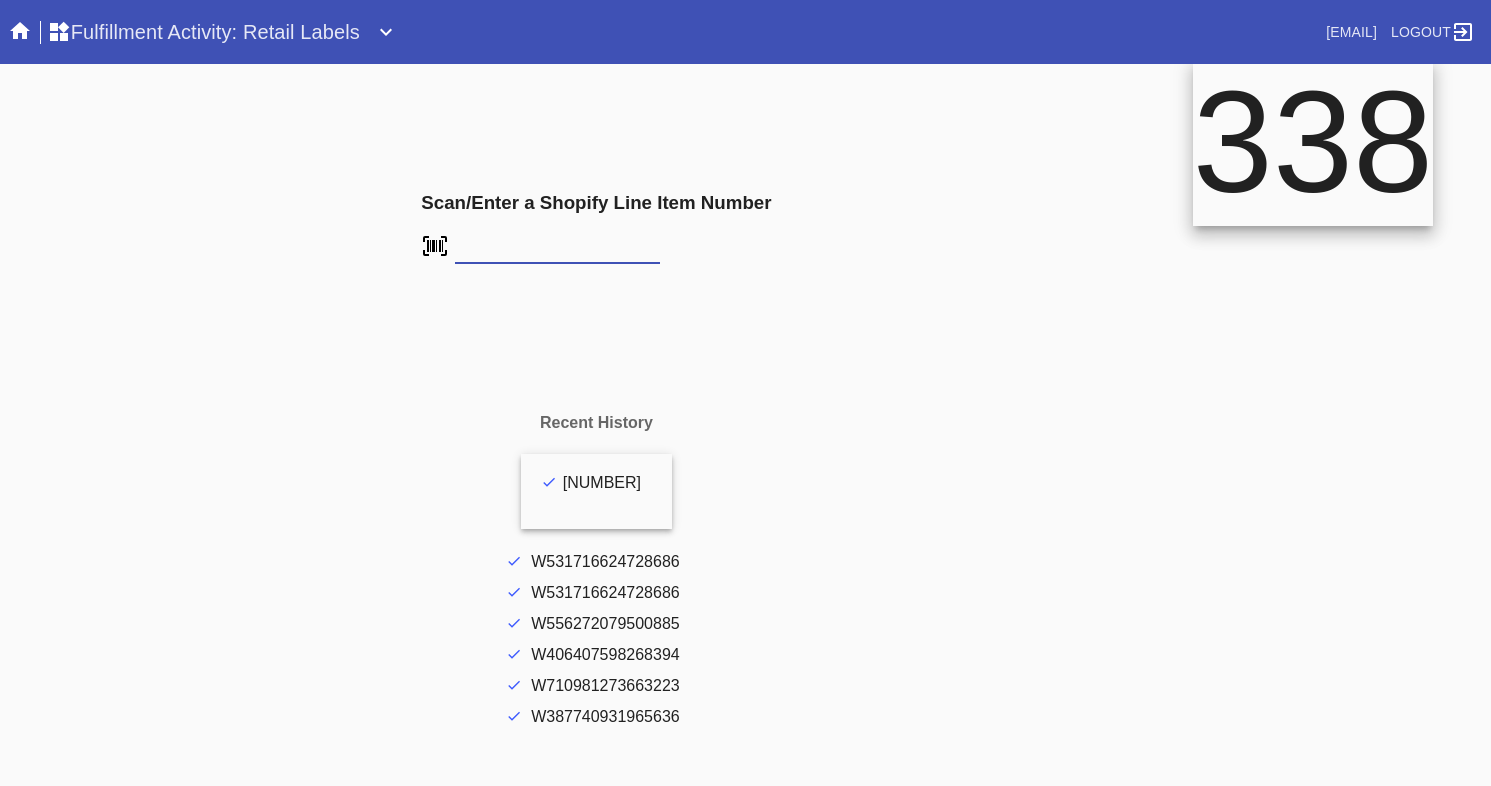 type on "FS-[NUMBER]" 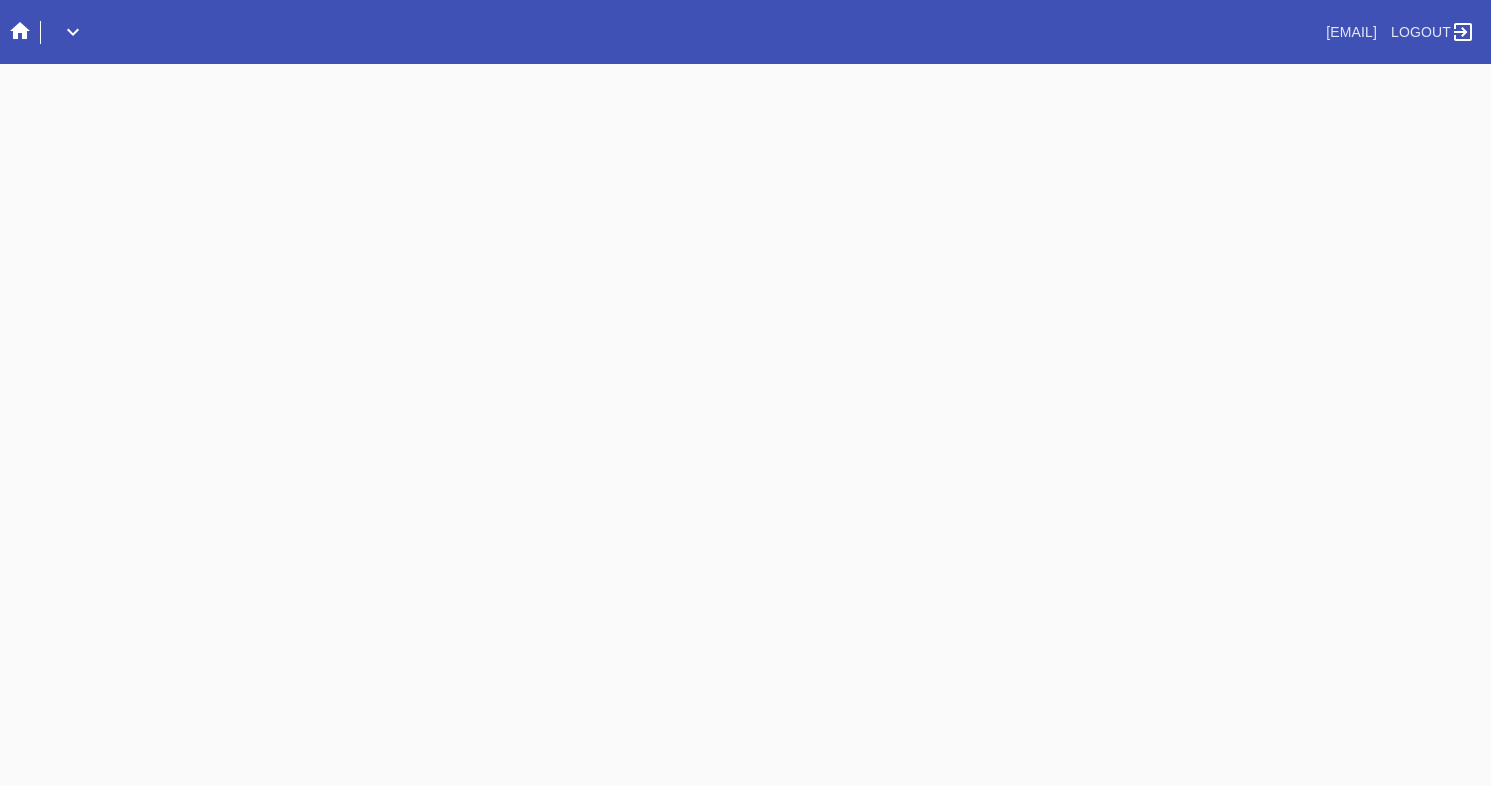 scroll, scrollTop: 0, scrollLeft: 0, axis: both 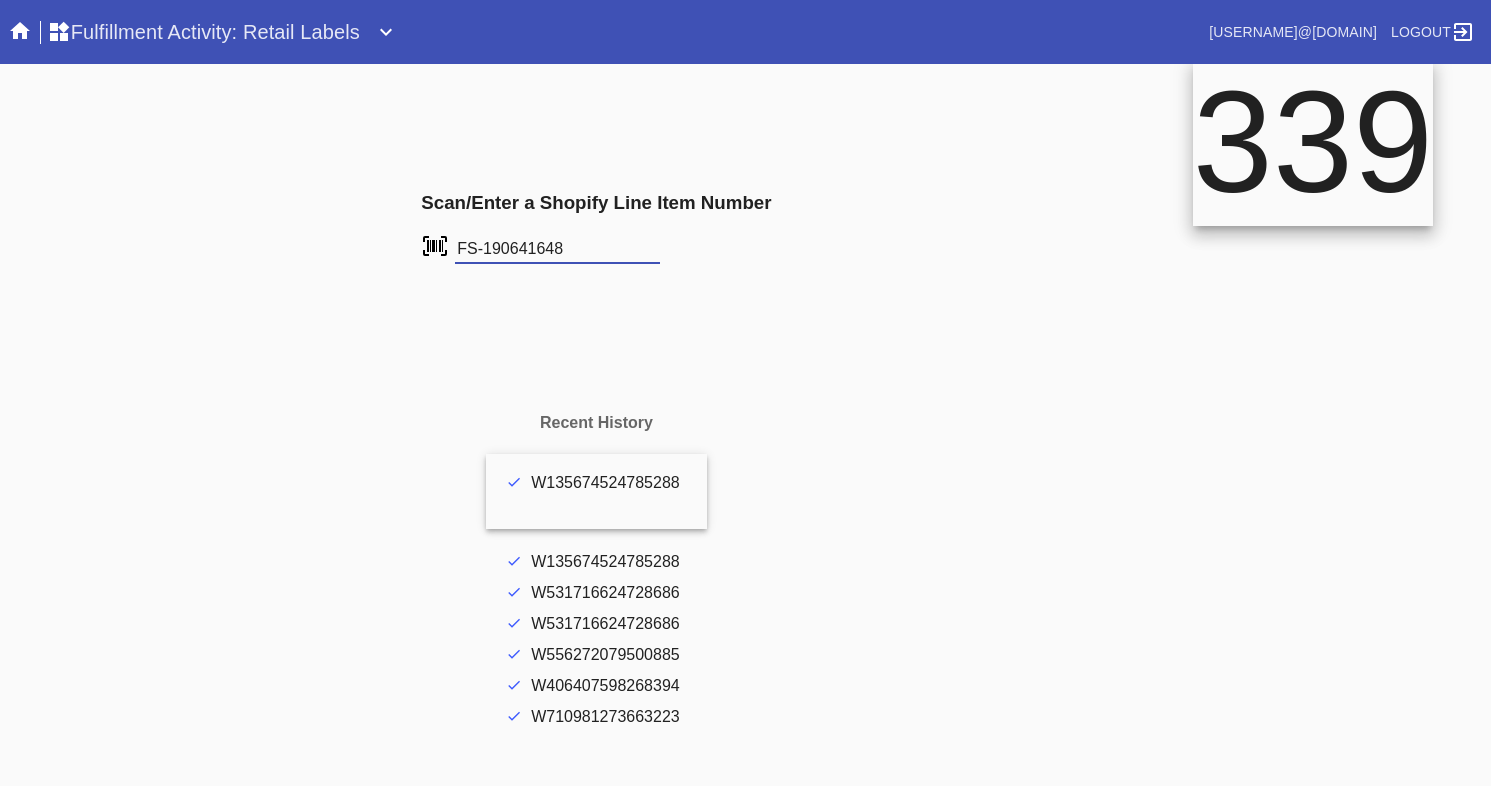 type on "FS-190641648" 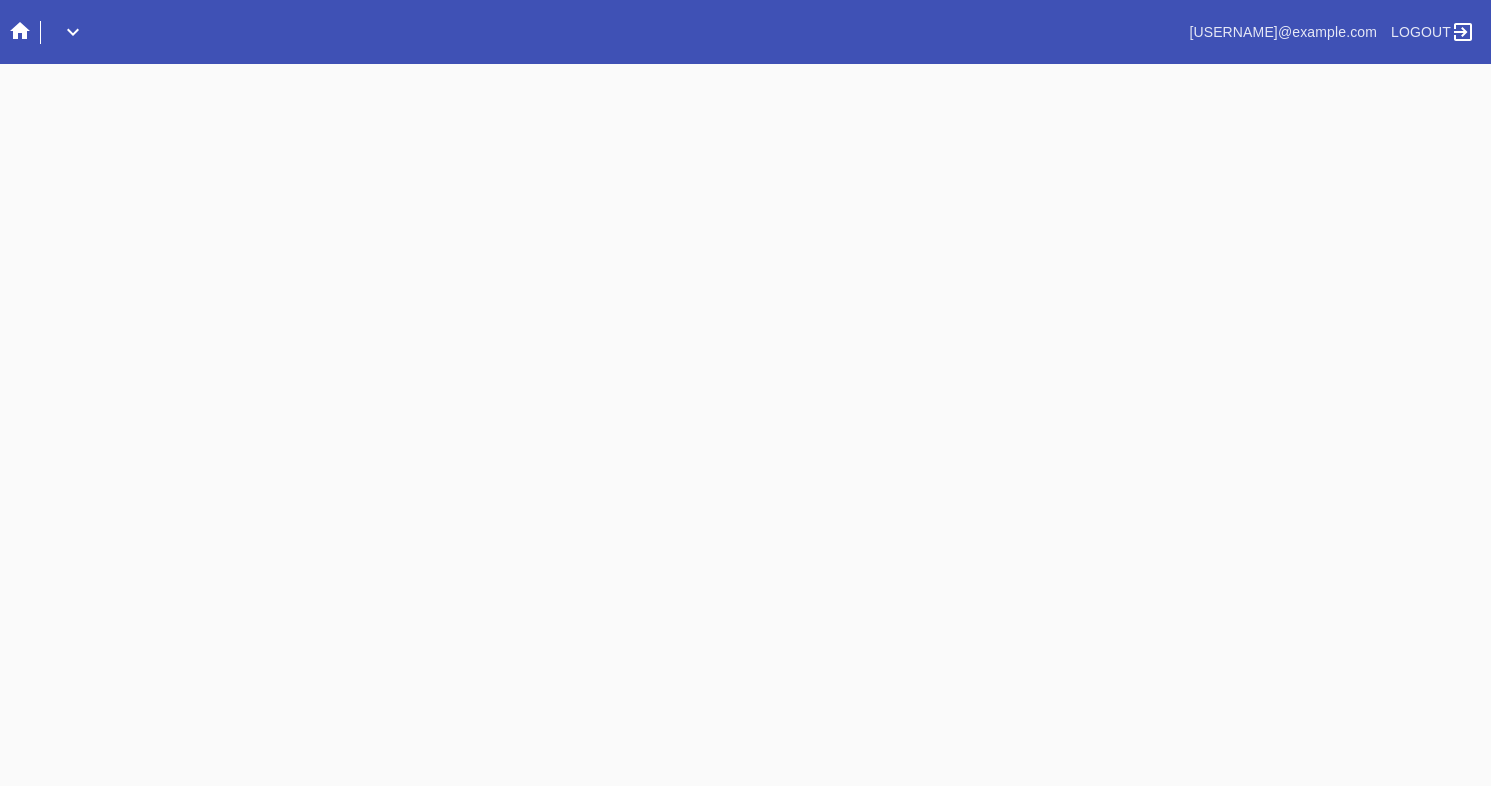 scroll, scrollTop: 0, scrollLeft: 0, axis: both 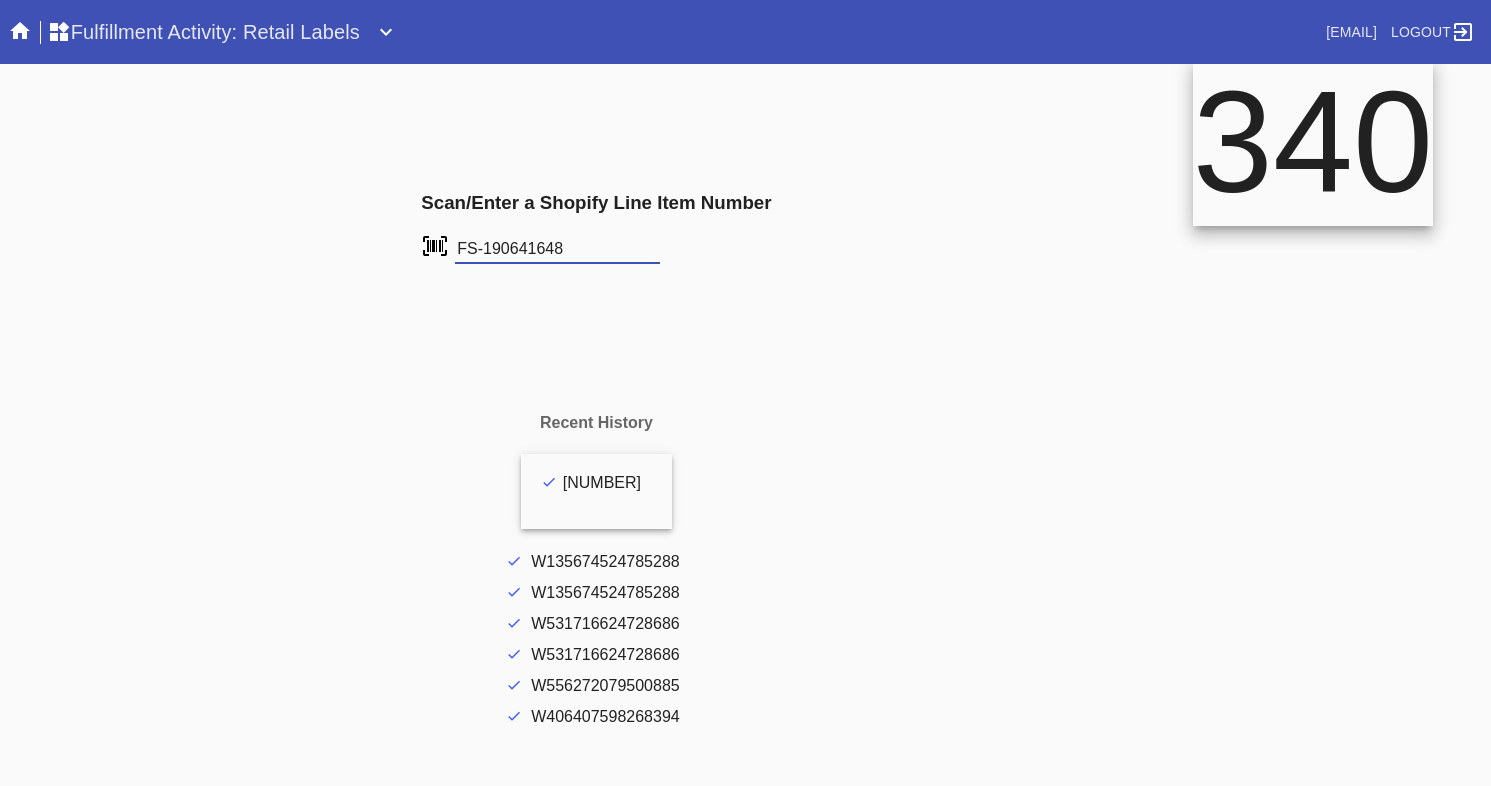 type on "FS-190641648" 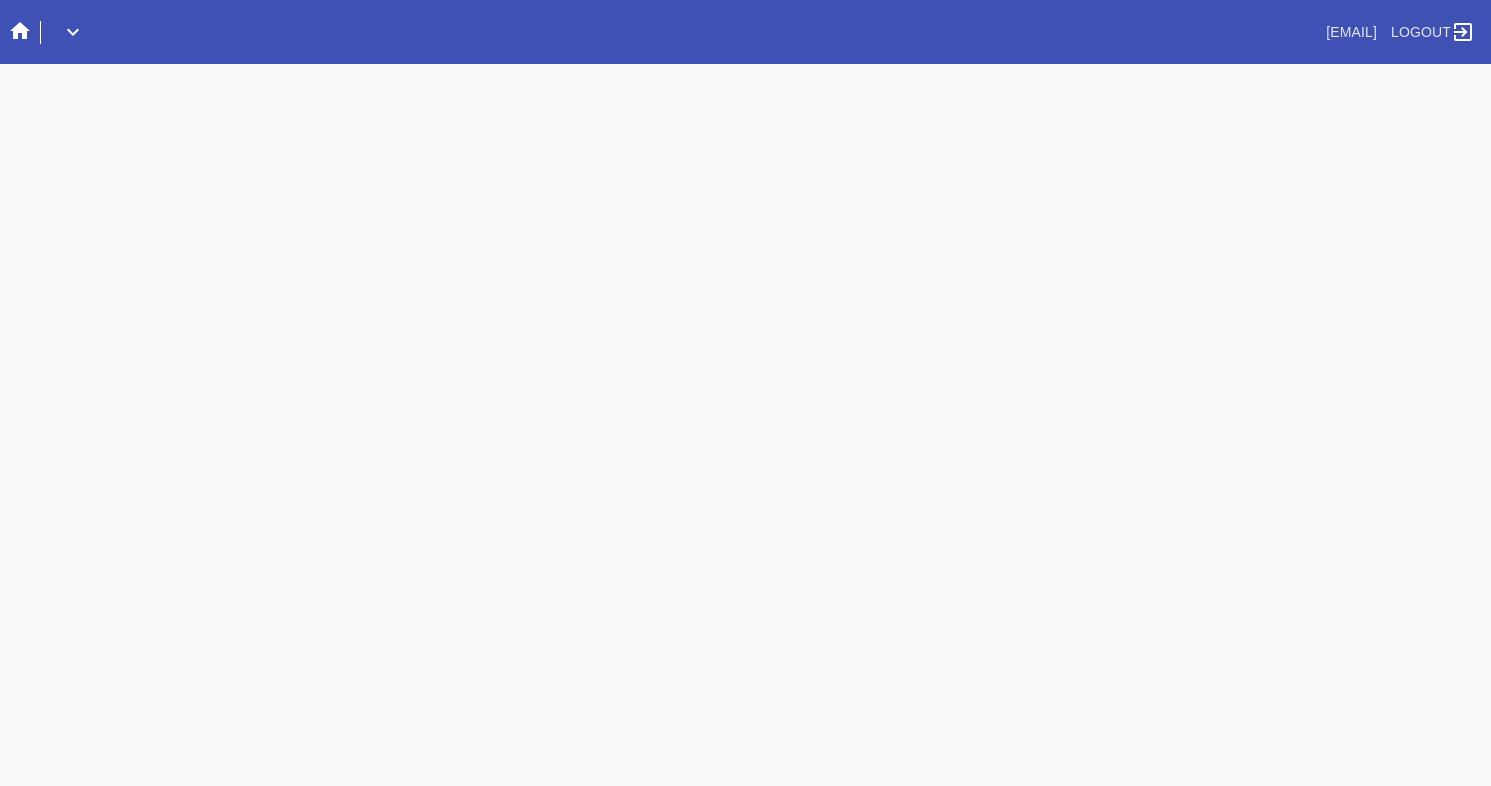scroll, scrollTop: 0, scrollLeft: 0, axis: both 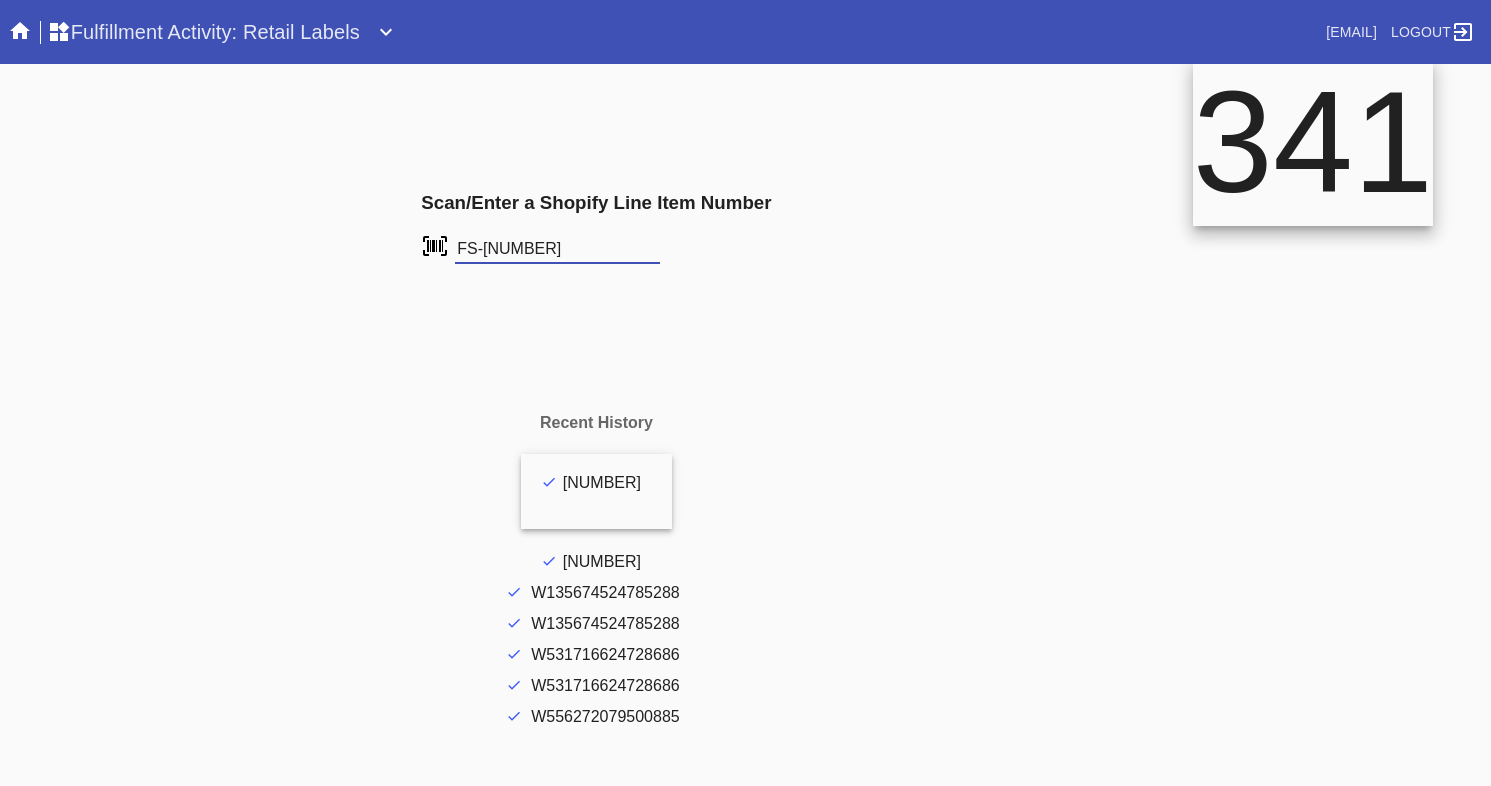 type on "FS-603886415" 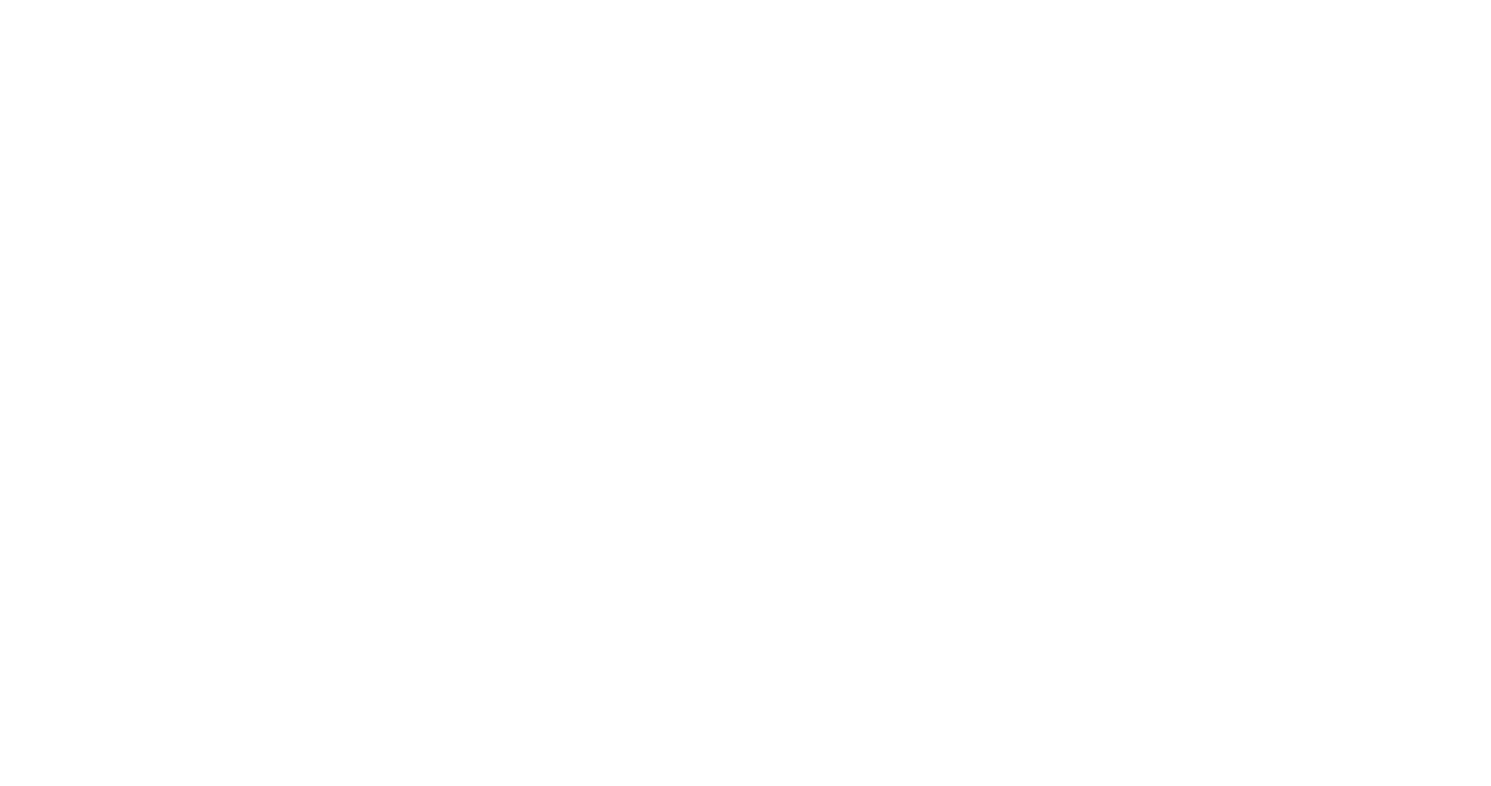 scroll, scrollTop: 0, scrollLeft: 0, axis: both 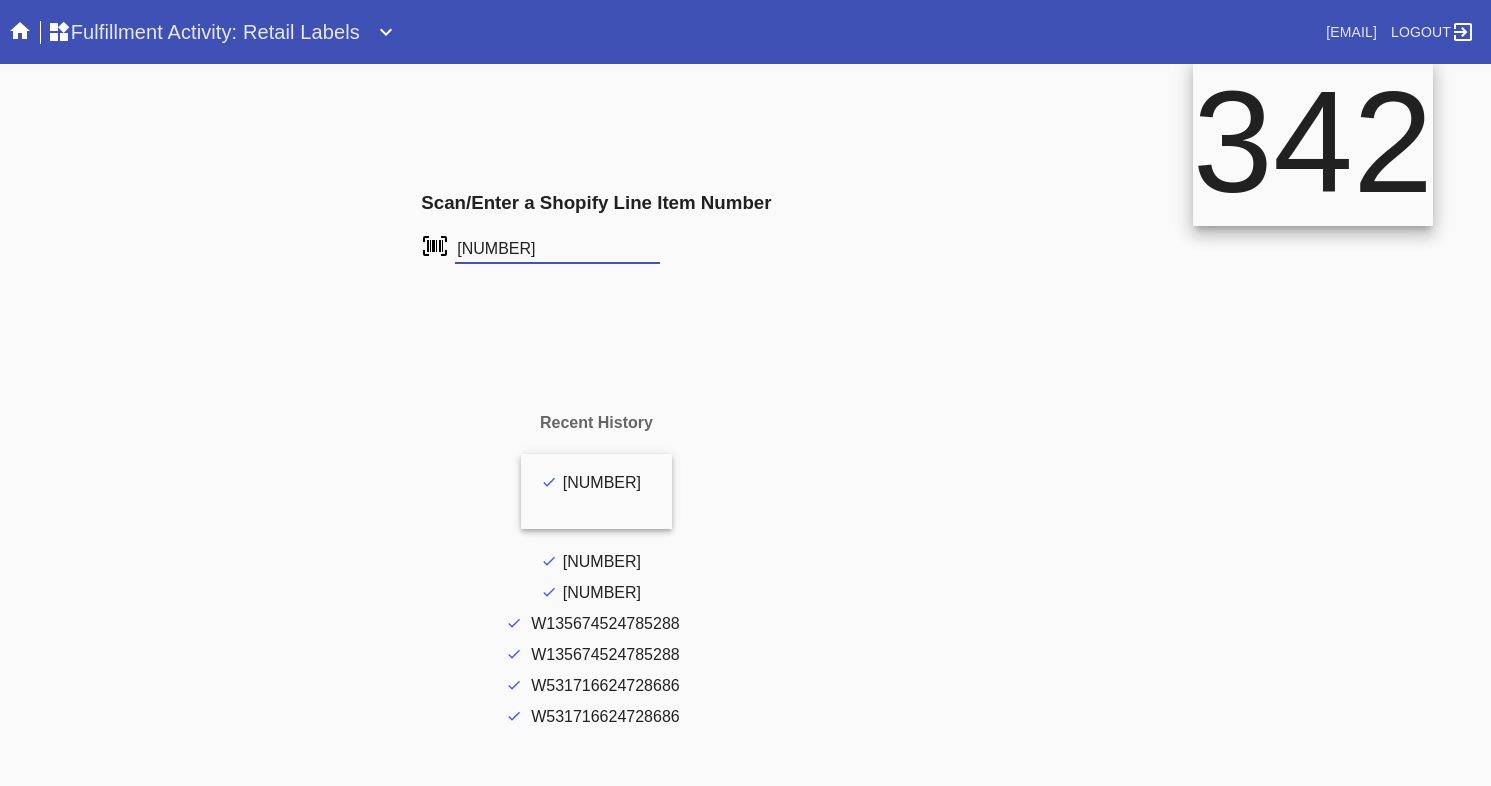 type on "FS-603886415" 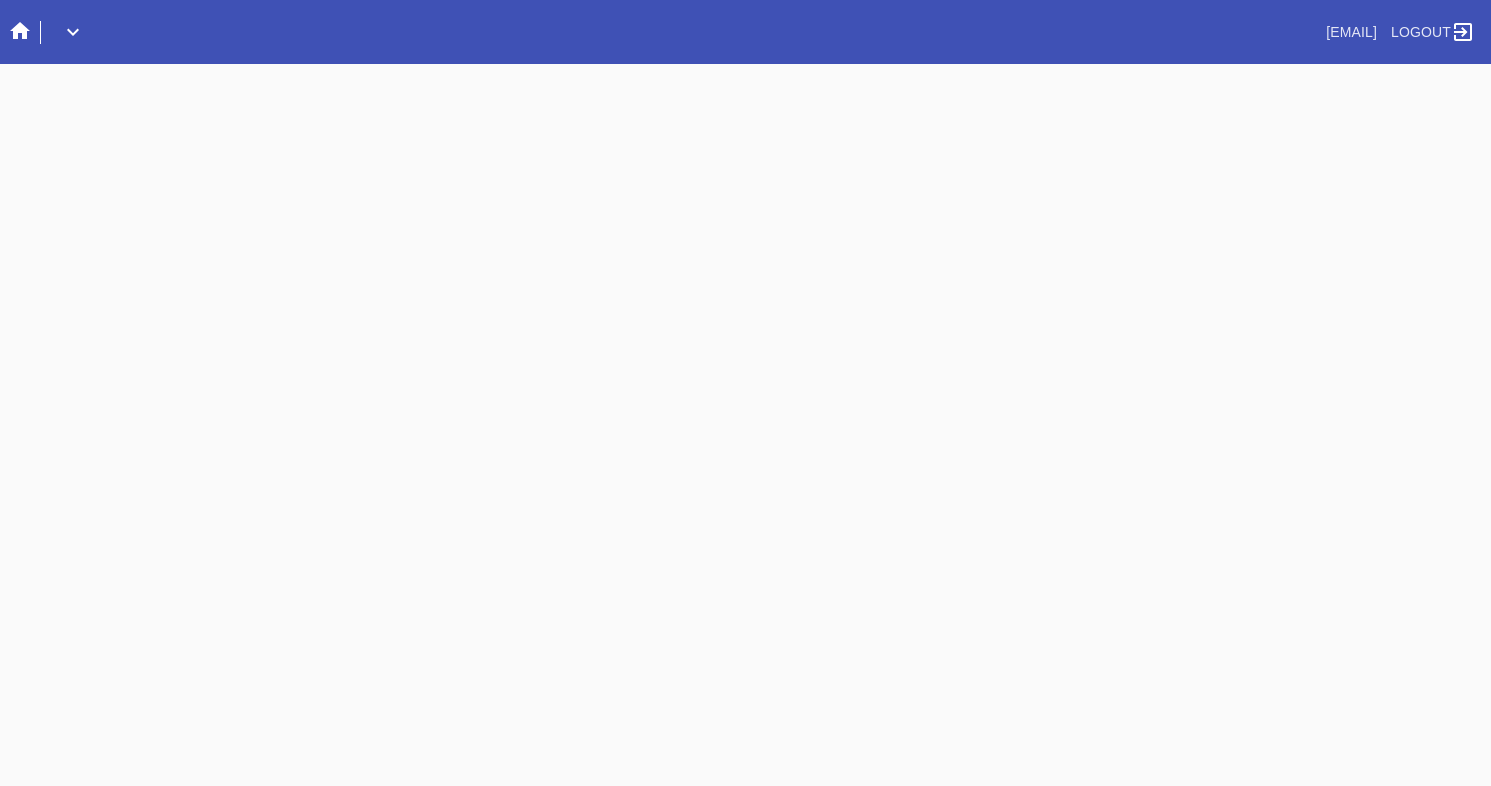 scroll, scrollTop: 0, scrollLeft: 0, axis: both 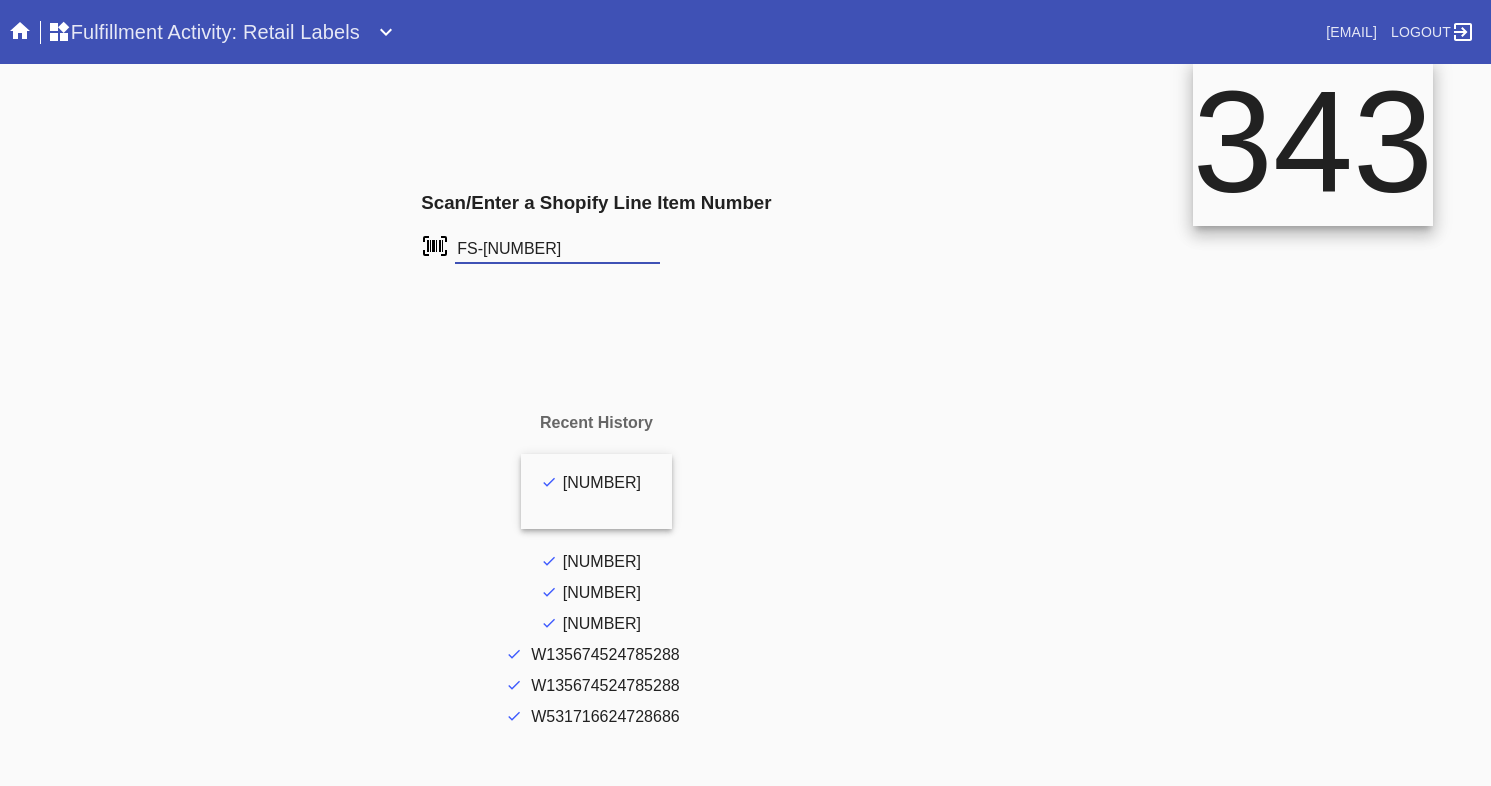 type on "FS-603886415" 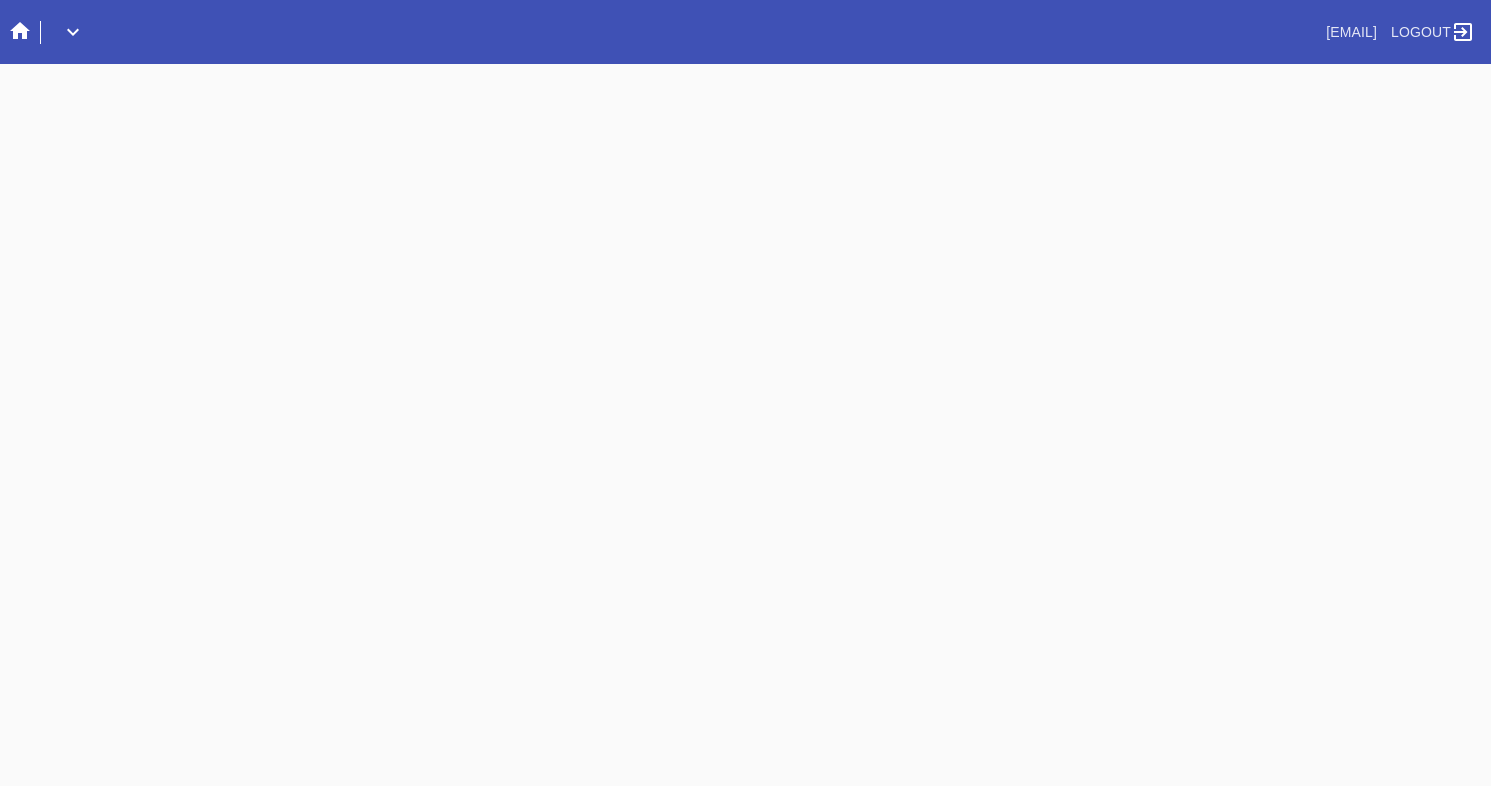 scroll, scrollTop: 0, scrollLeft: 0, axis: both 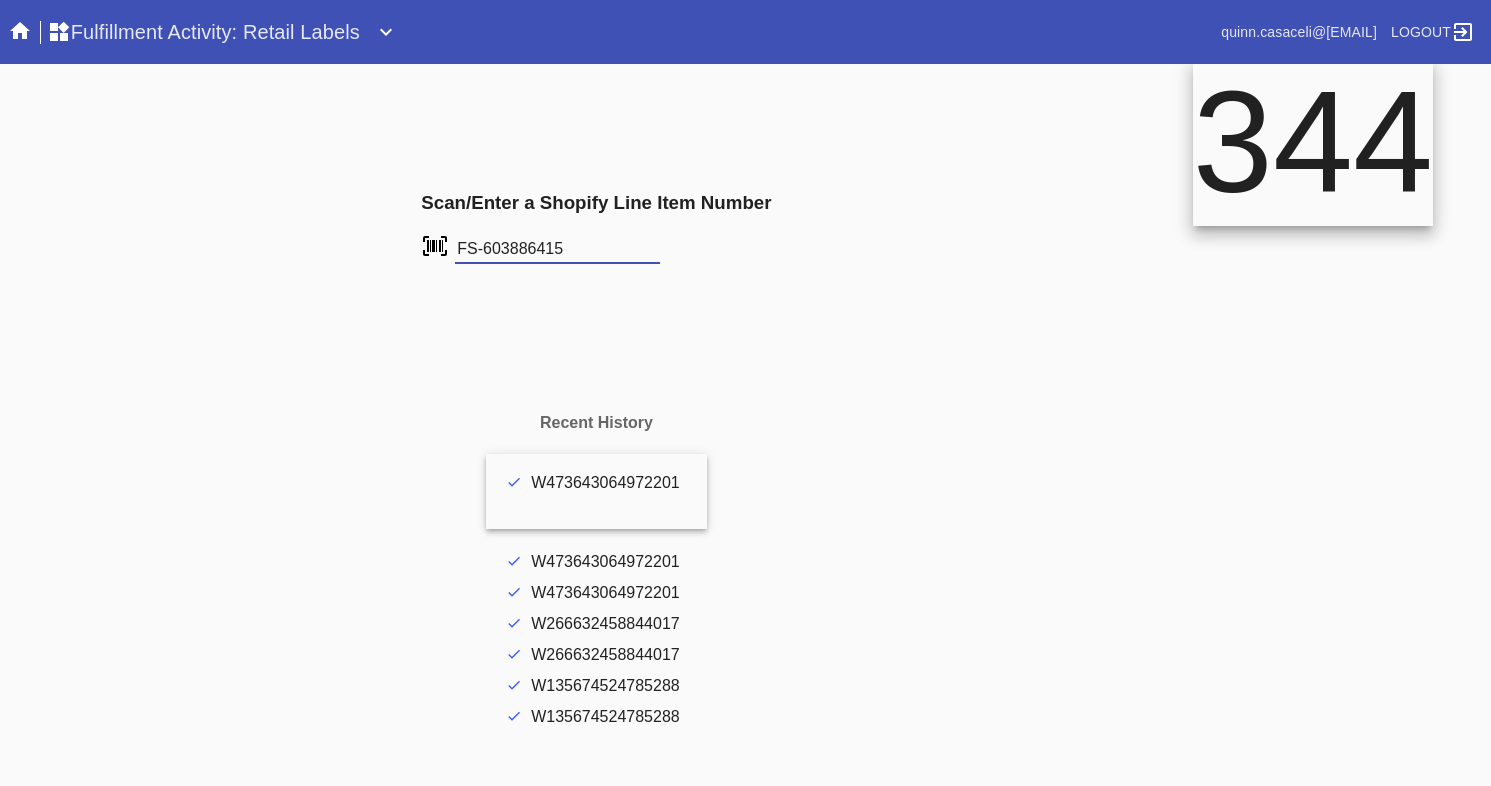 type on "FS-603886415" 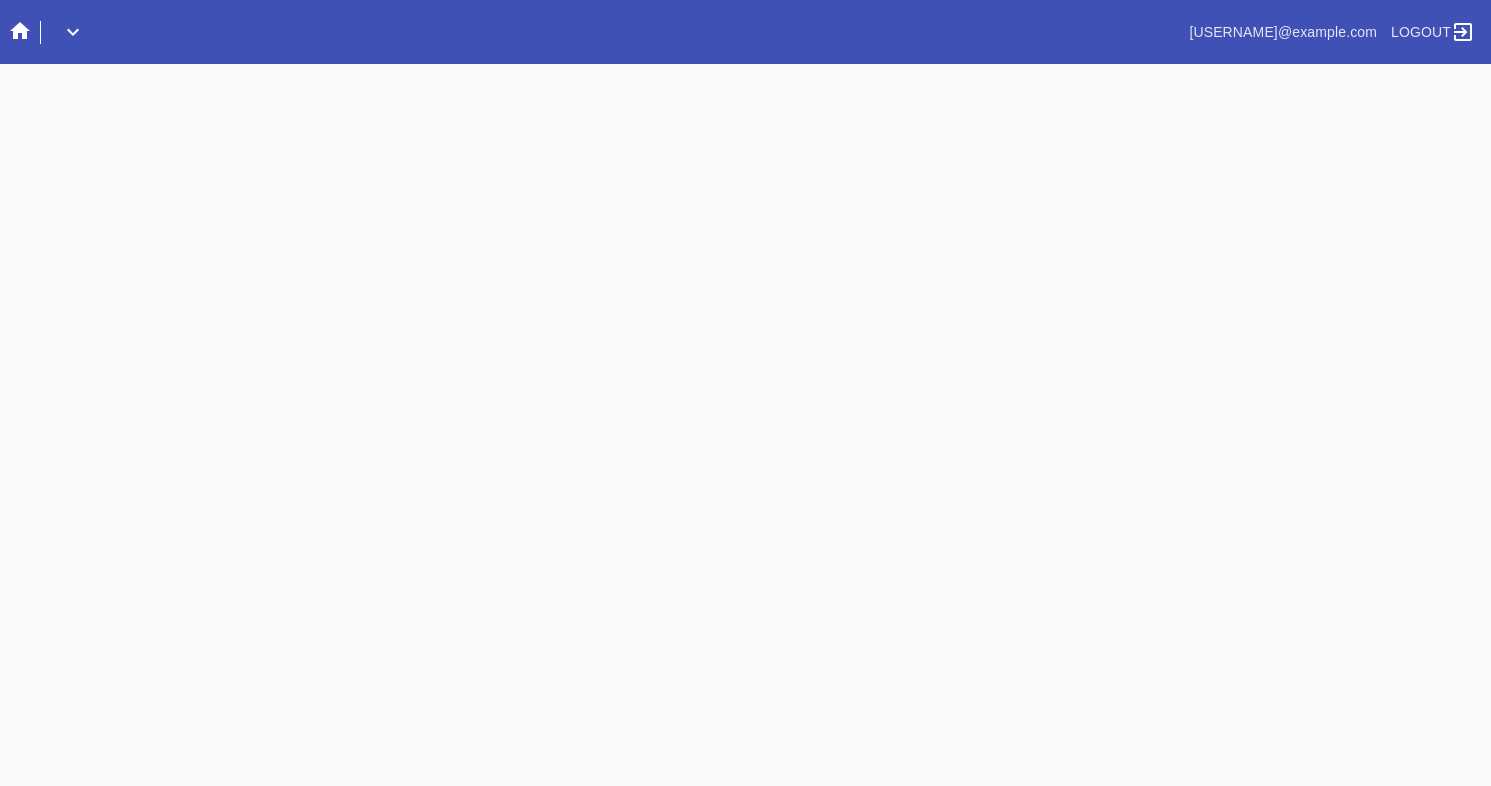 scroll, scrollTop: 0, scrollLeft: 0, axis: both 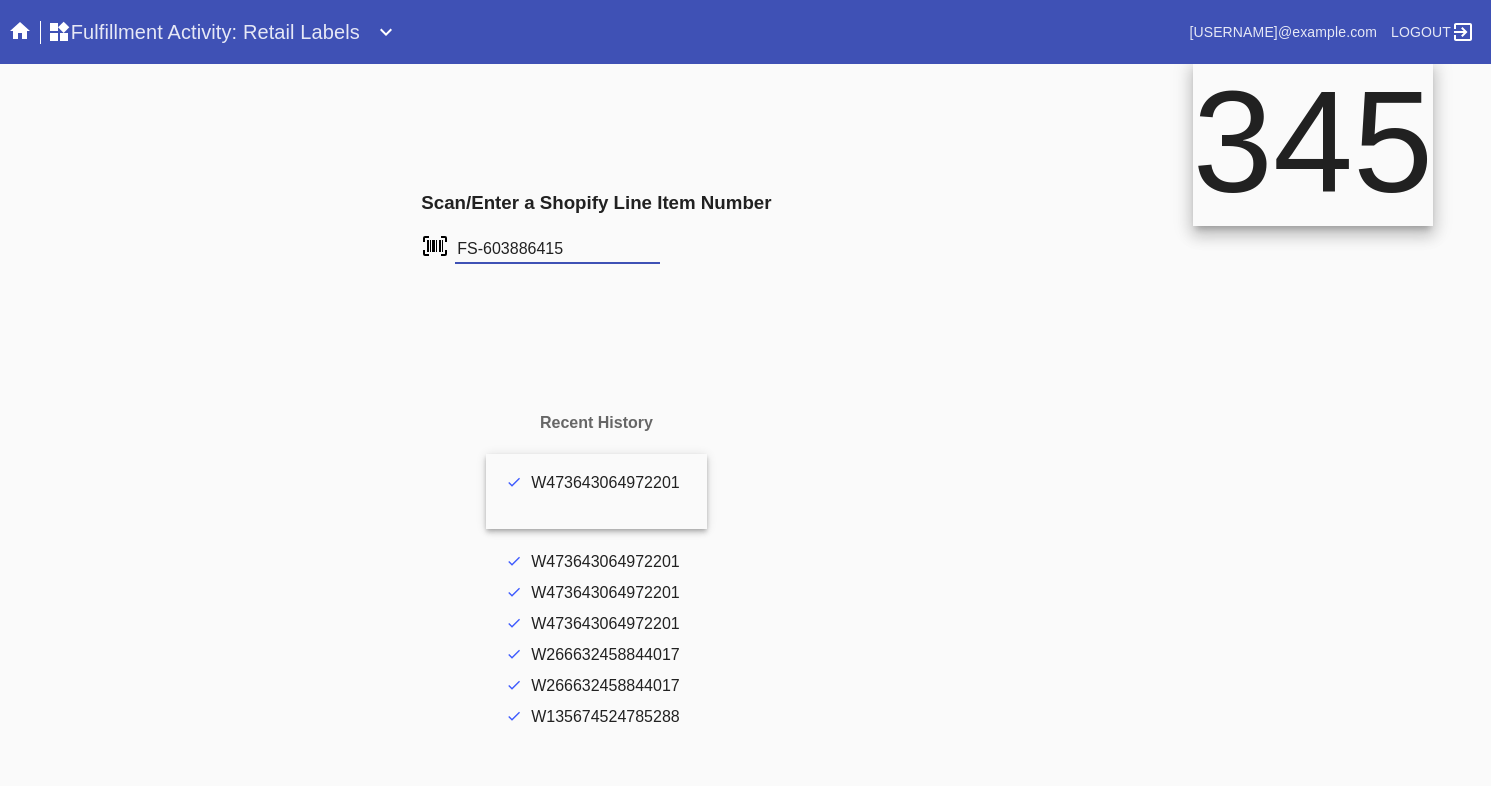 type on "FS-603886415" 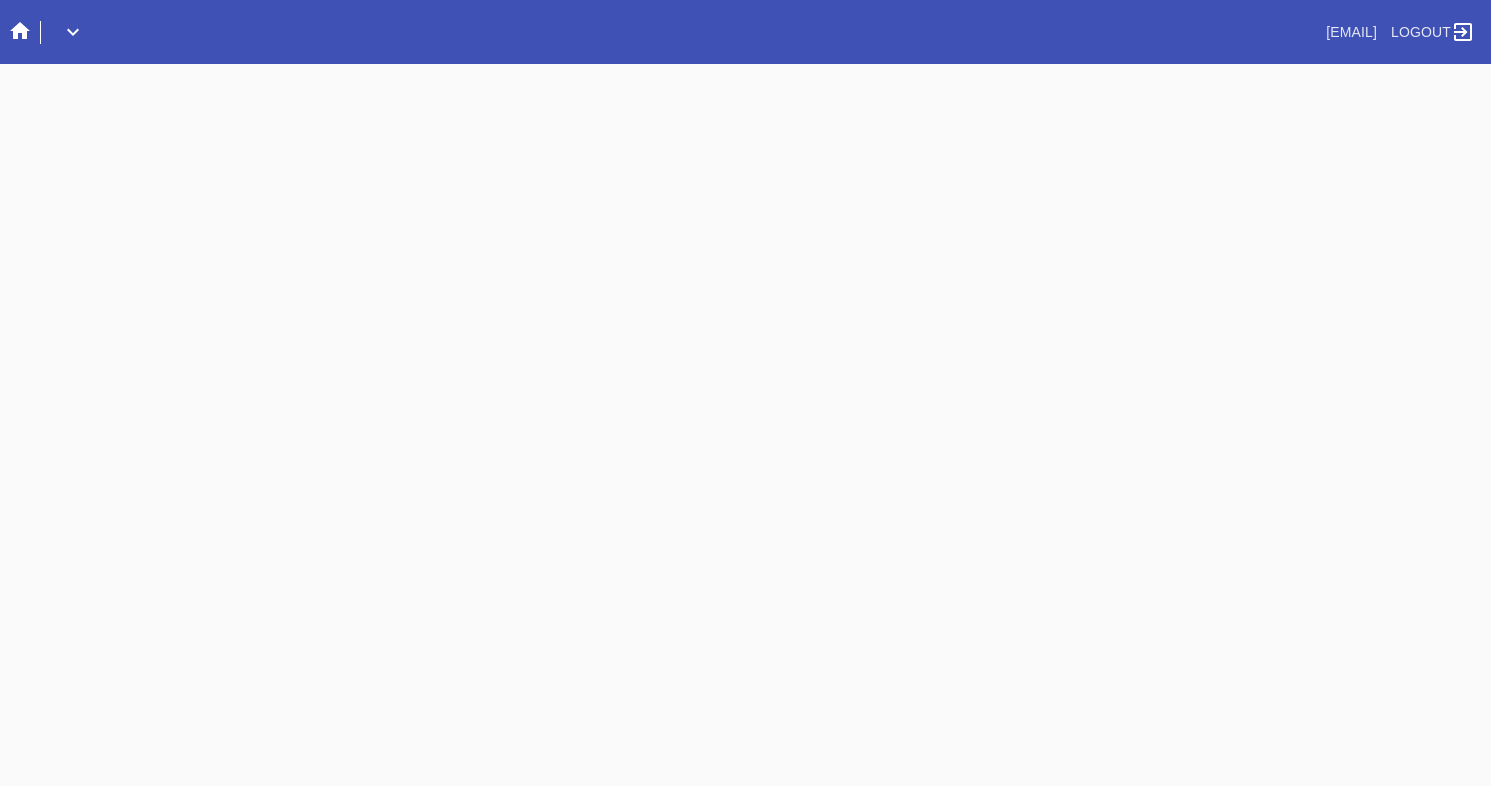 scroll, scrollTop: 0, scrollLeft: 0, axis: both 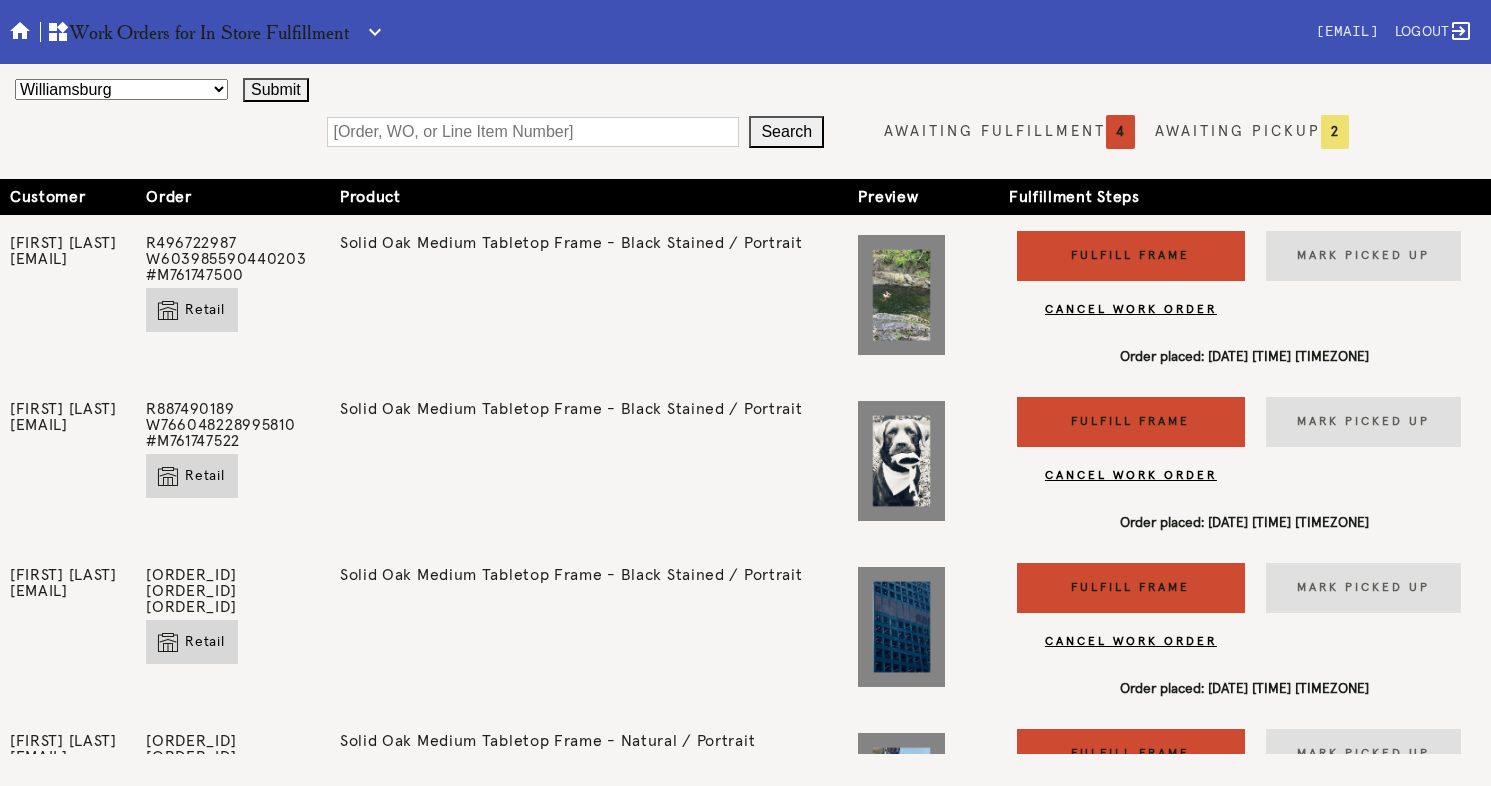 click on "Fulfill Frame" at bounding box center (1131, 256) 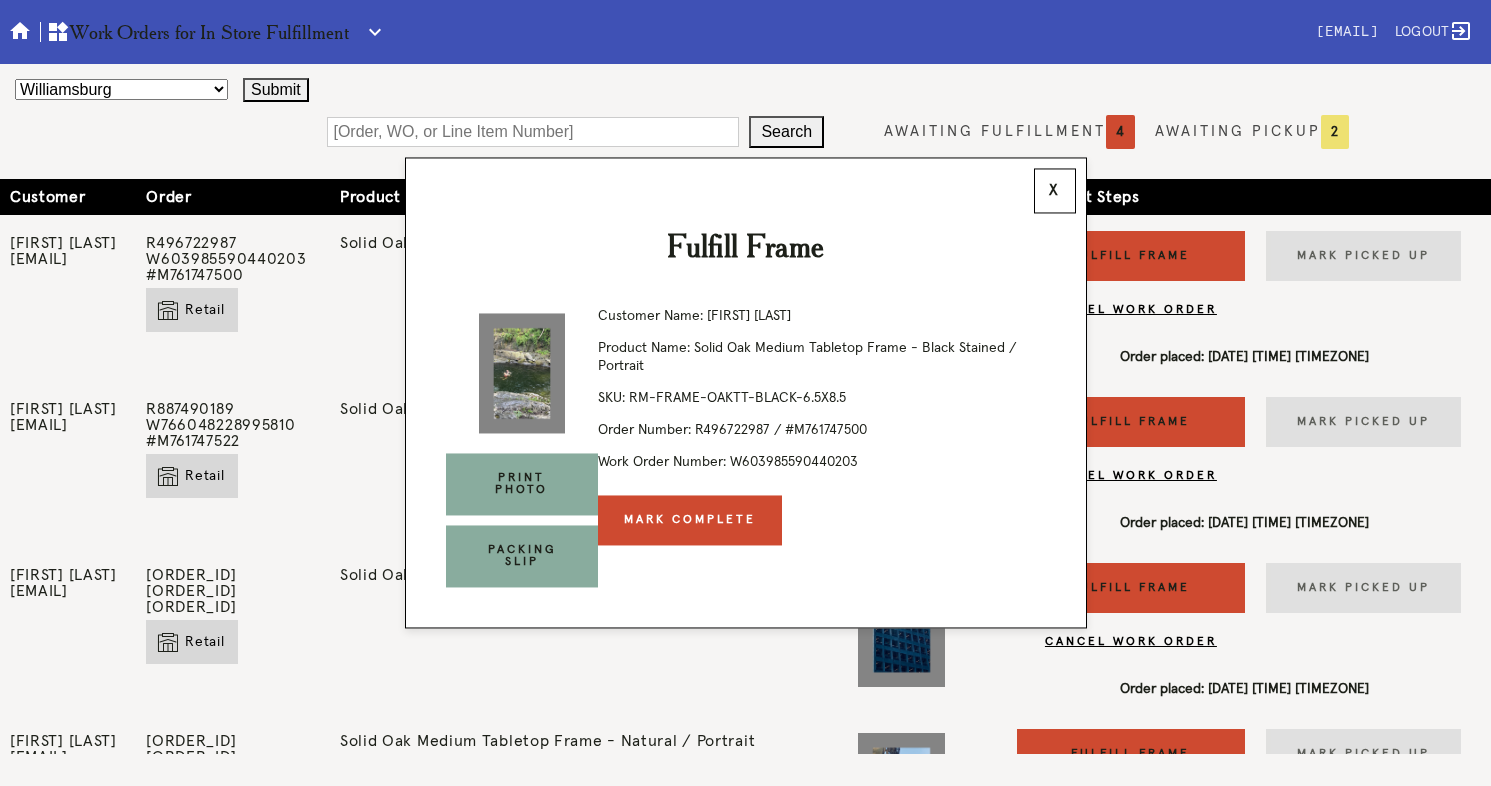 click on "Mark Complete" at bounding box center (690, 521) 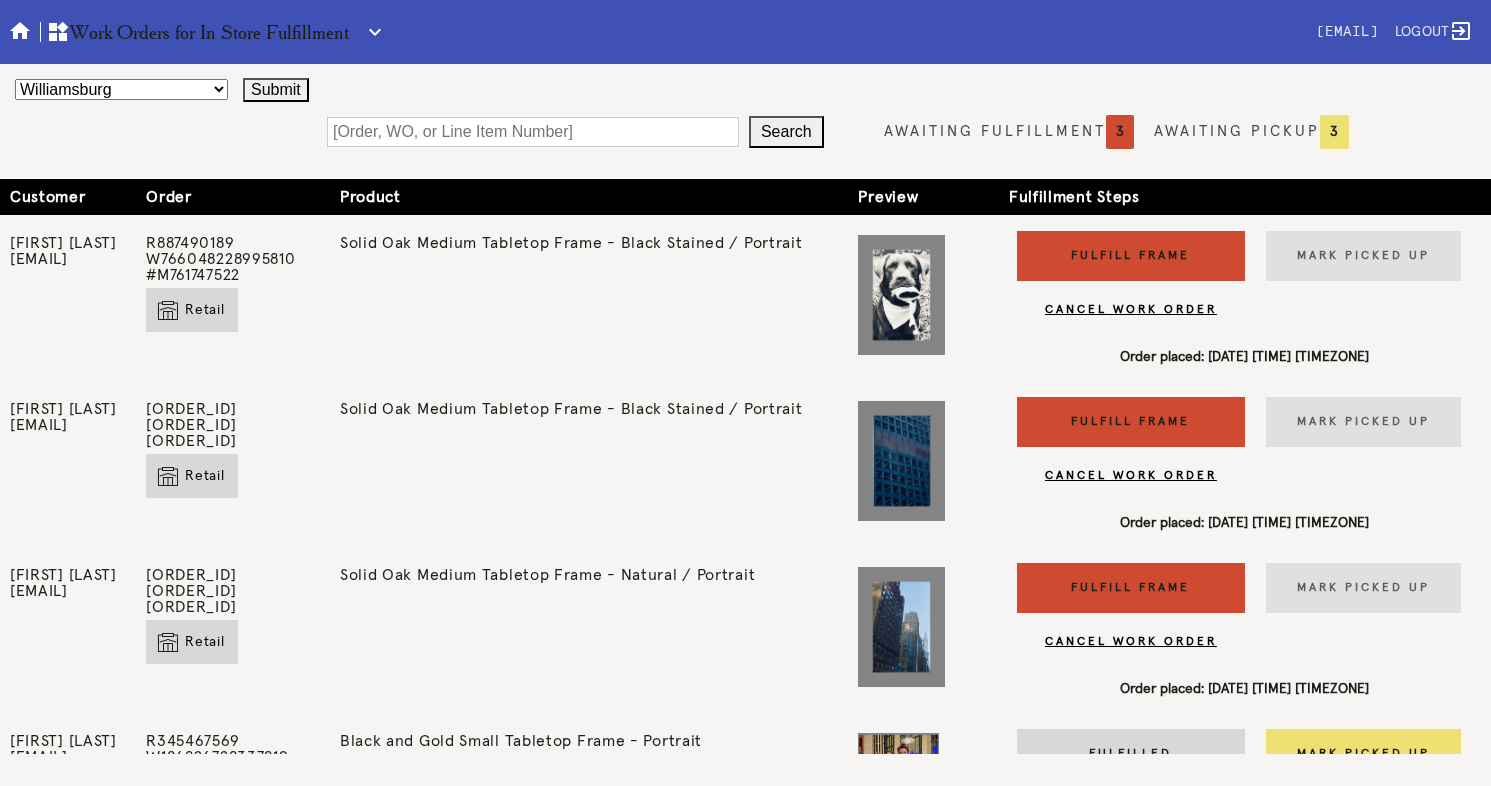 scroll, scrollTop: 0, scrollLeft: 0, axis: both 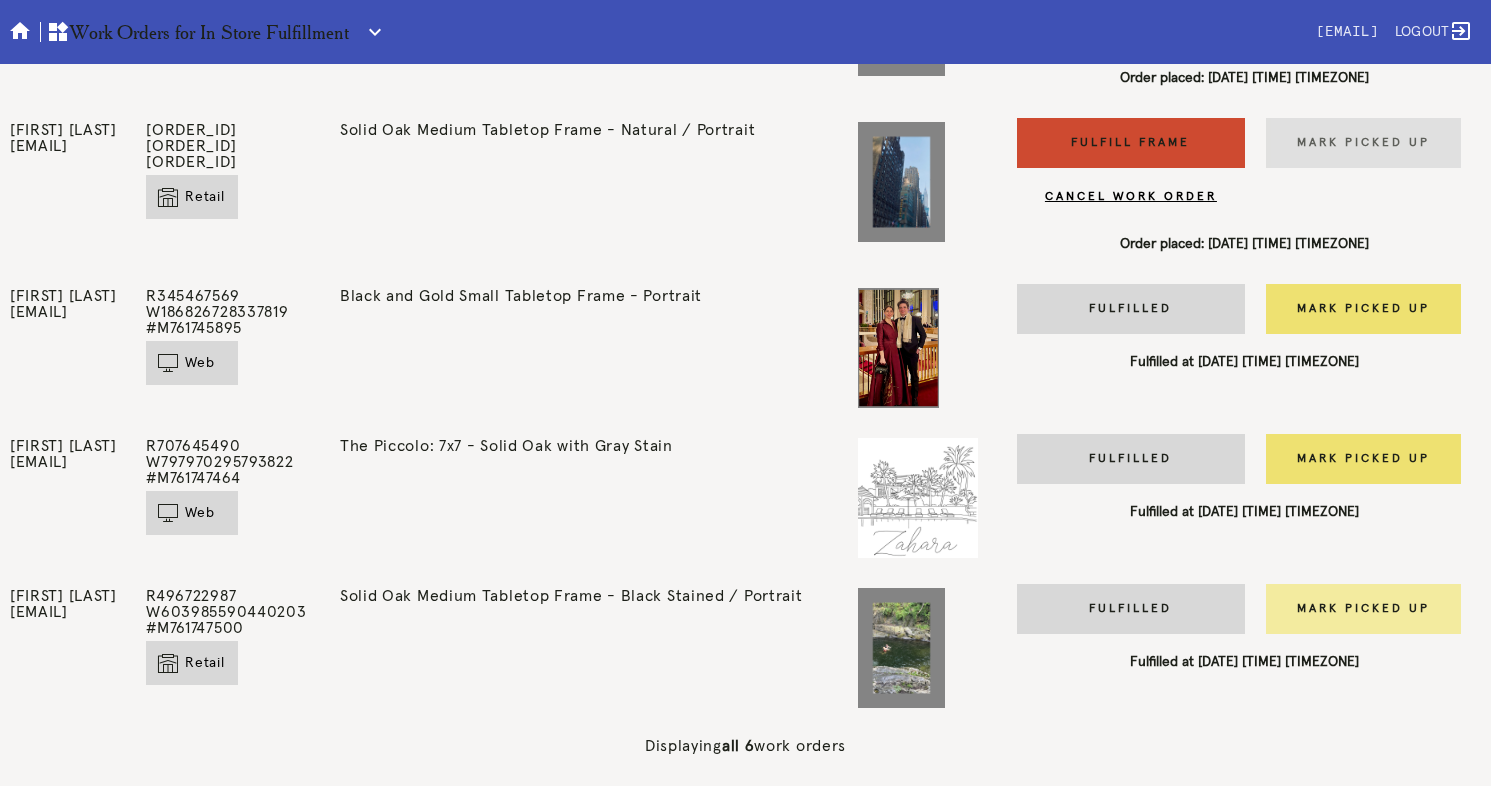 click on "Mark Picked Up" at bounding box center [1363, 609] 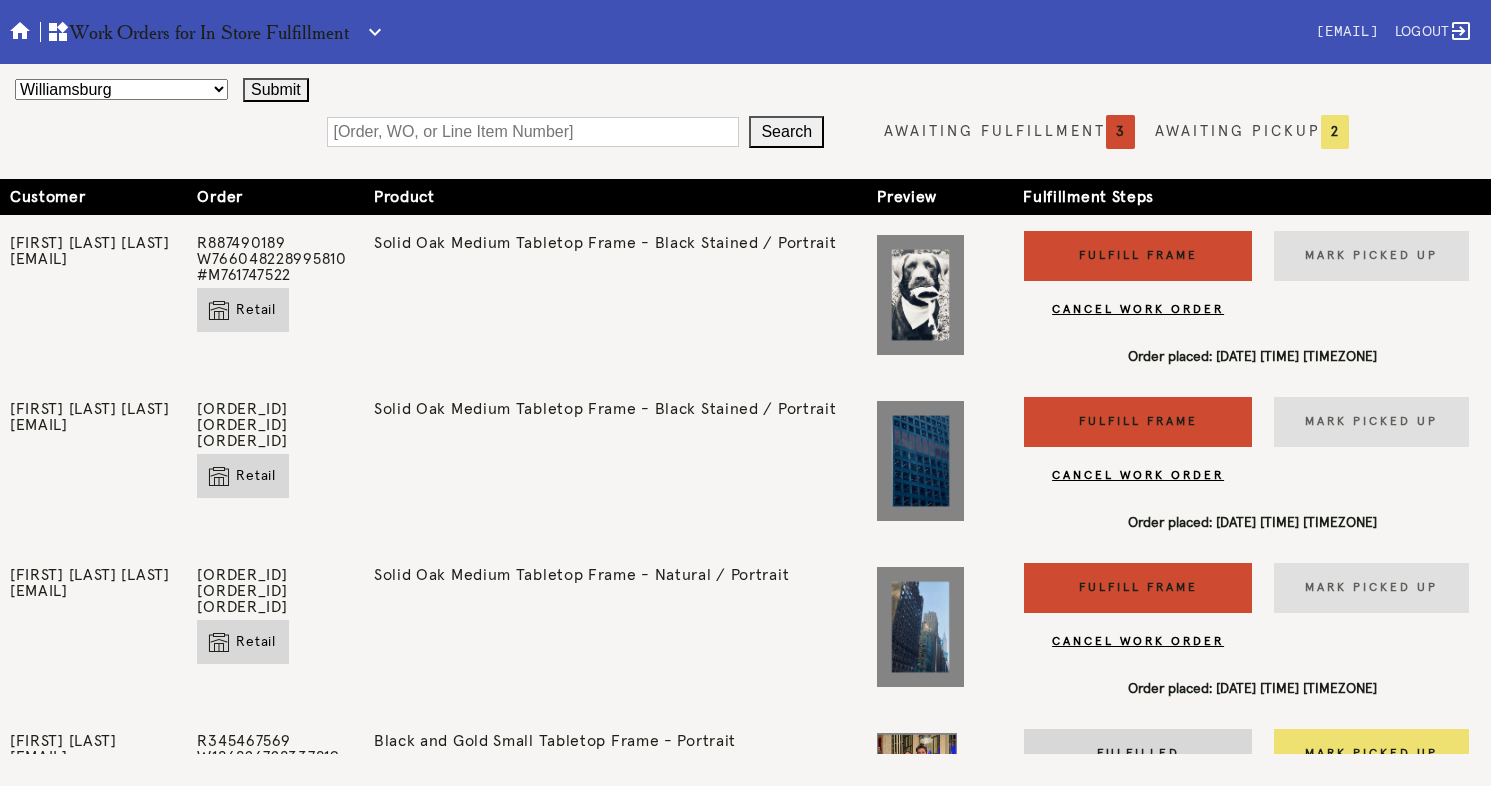 scroll, scrollTop: 0, scrollLeft: 0, axis: both 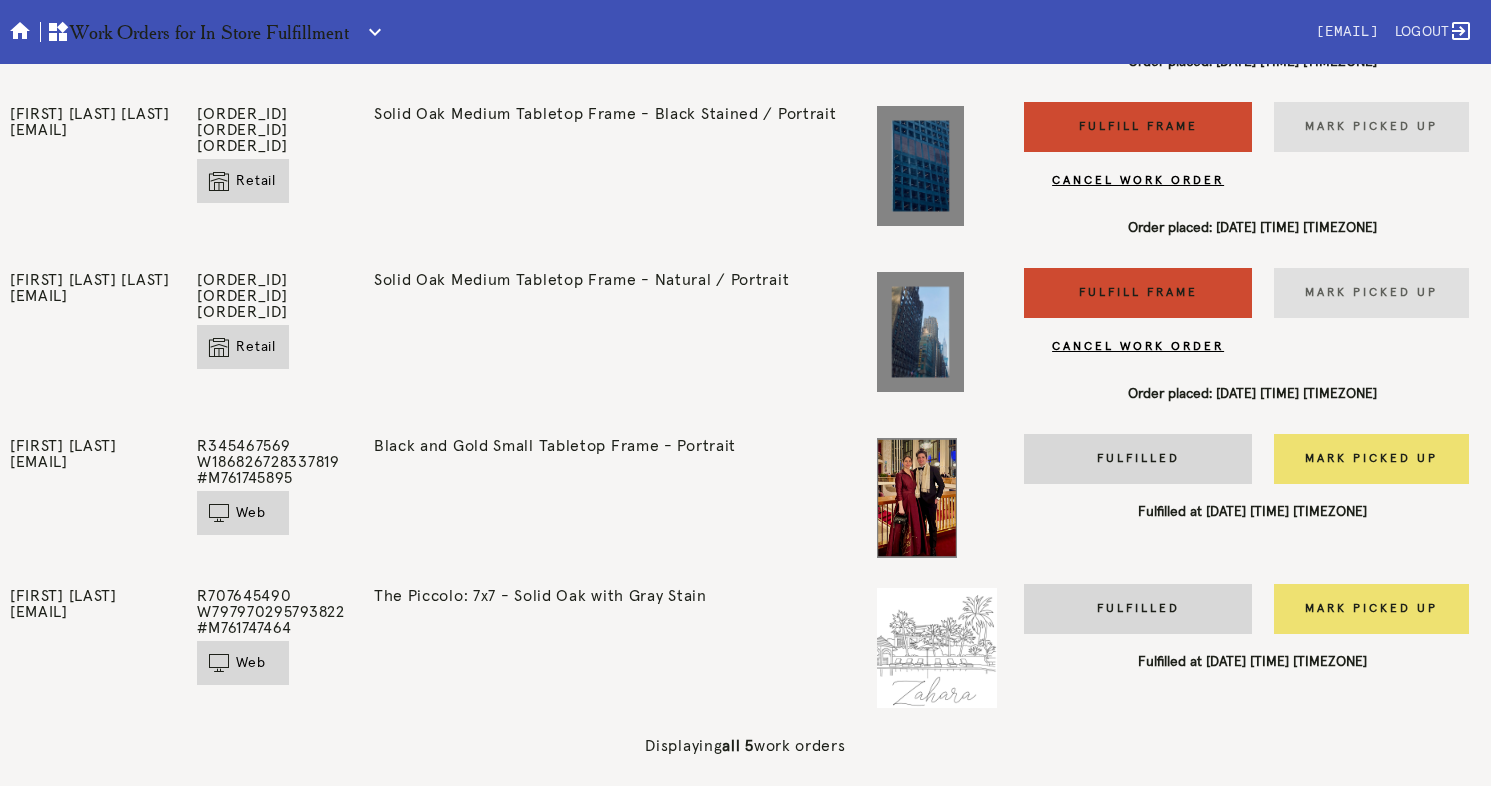 click on "Fulfill Frame" at bounding box center (1138, 293) 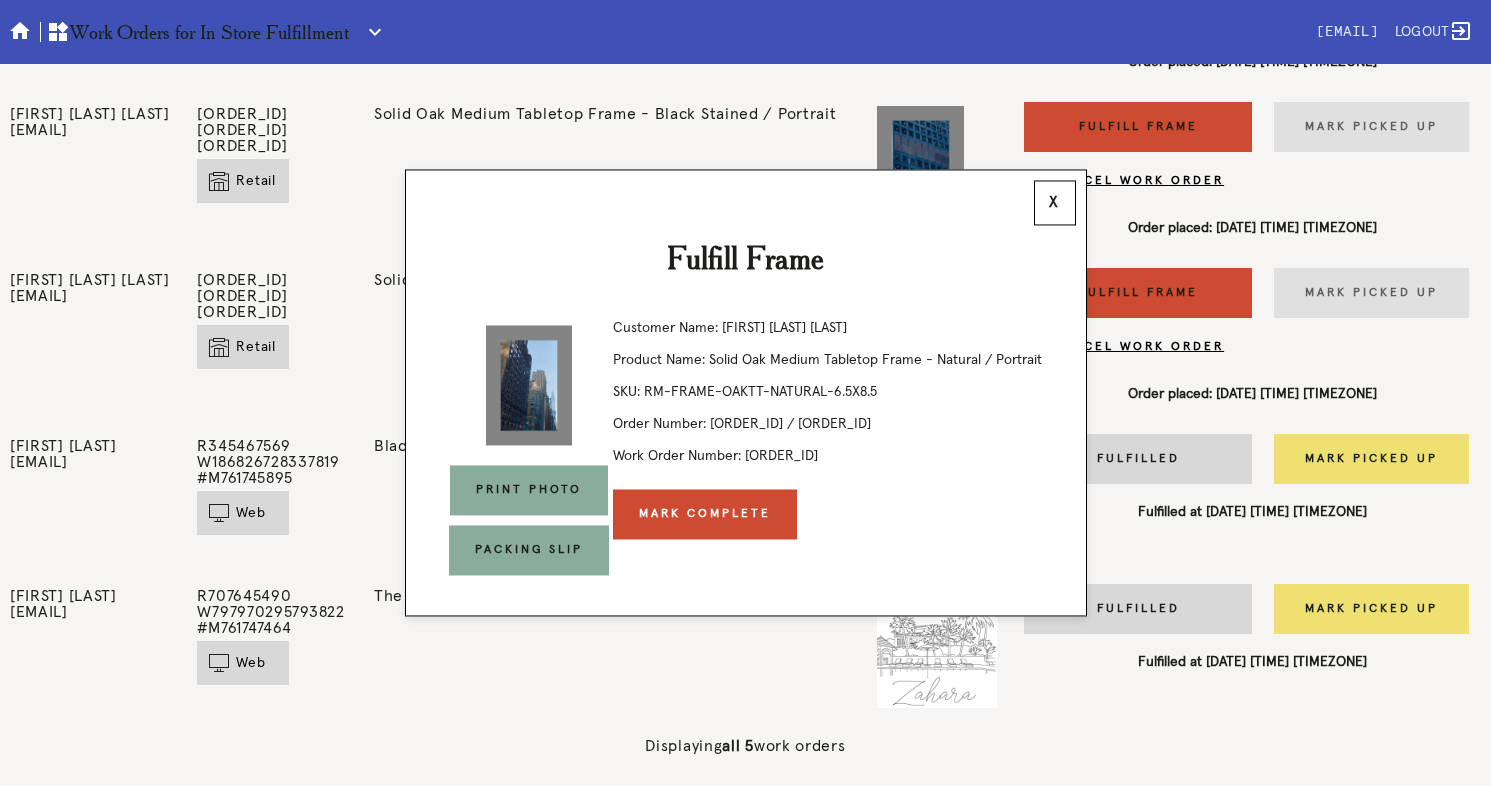 click on "Mark Complete" at bounding box center [705, 515] 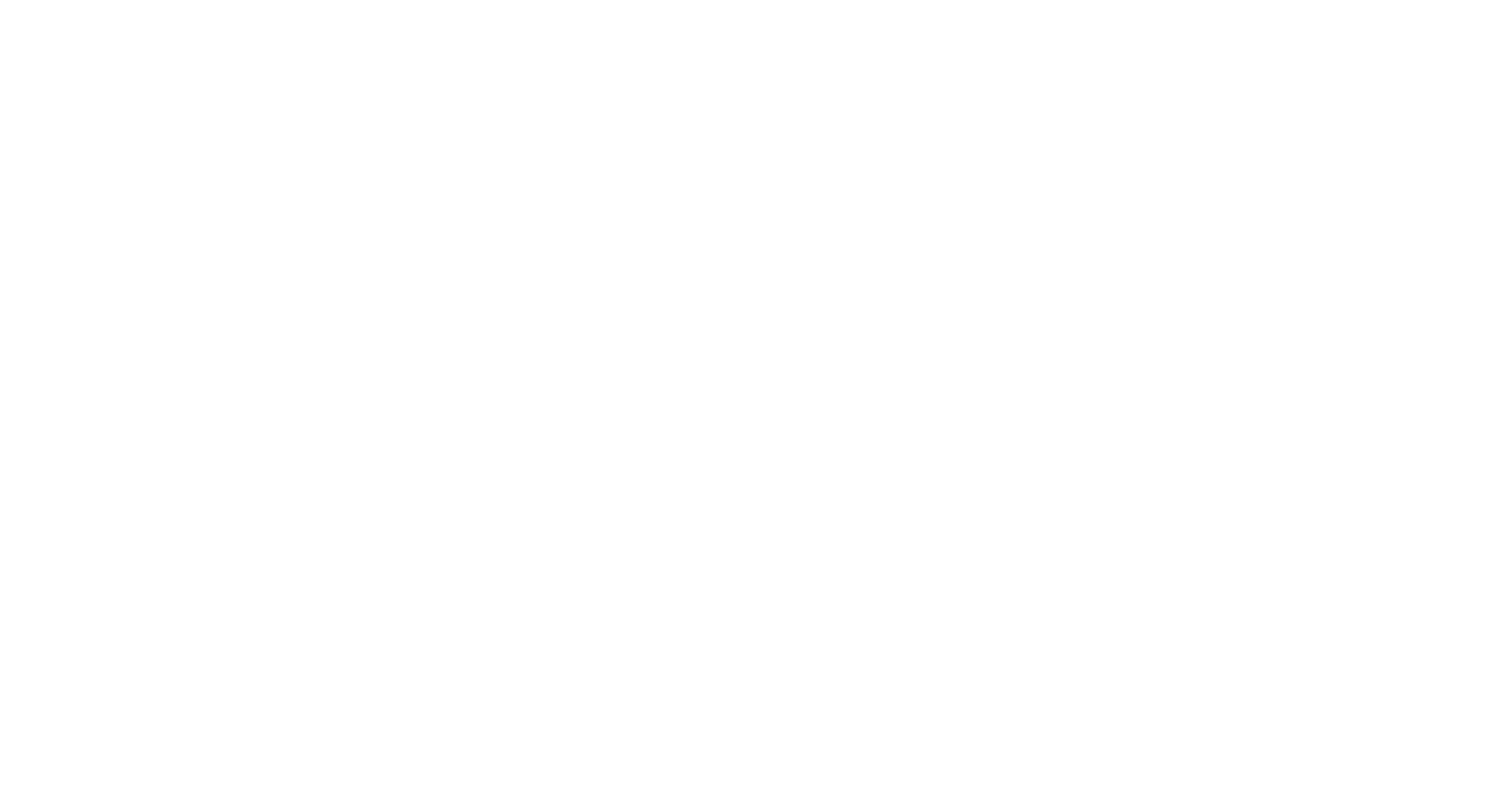 scroll, scrollTop: 0, scrollLeft: 0, axis: both 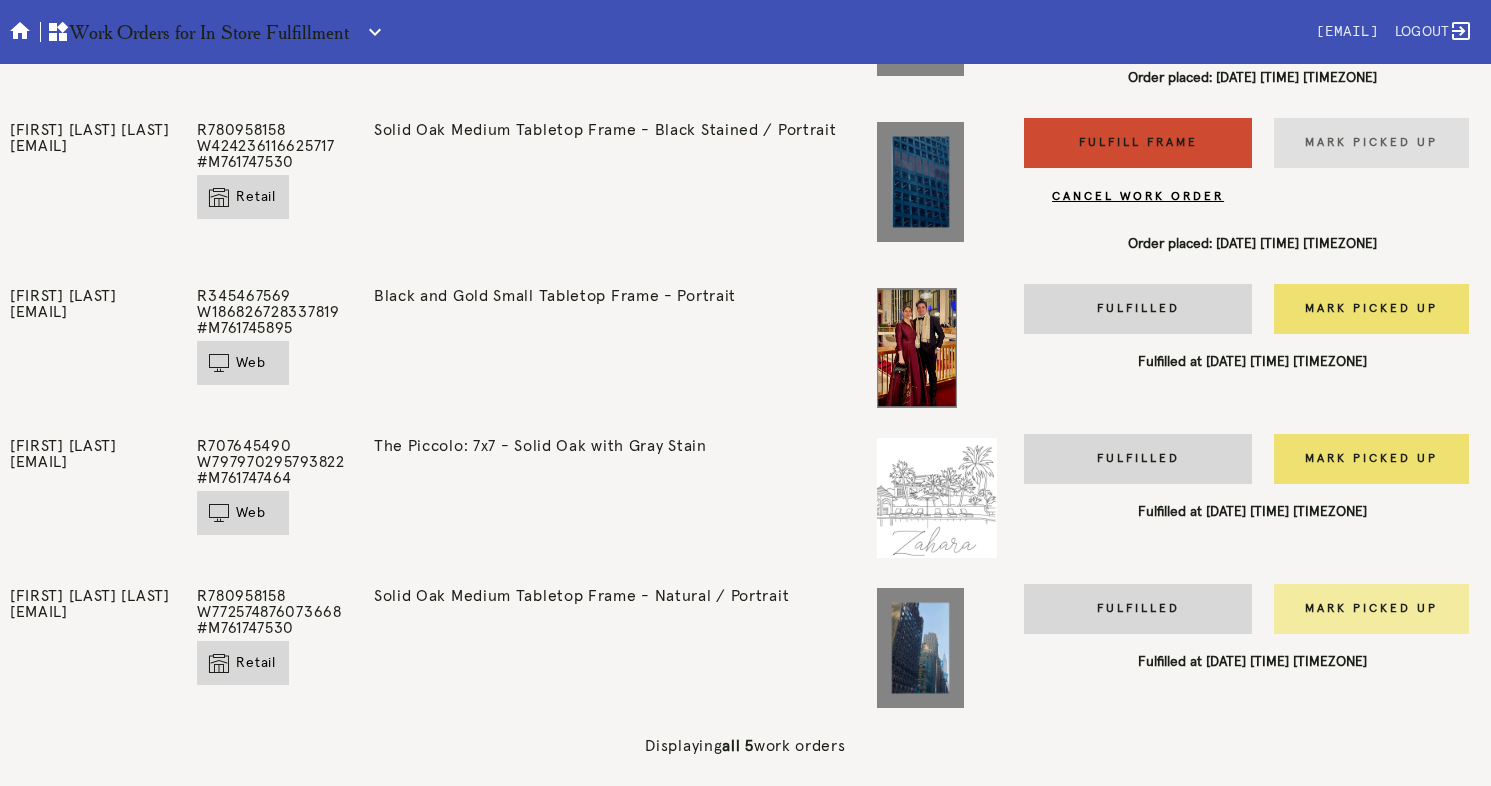 click on "Mark Picked Up" at bounding box center (1371, 609) 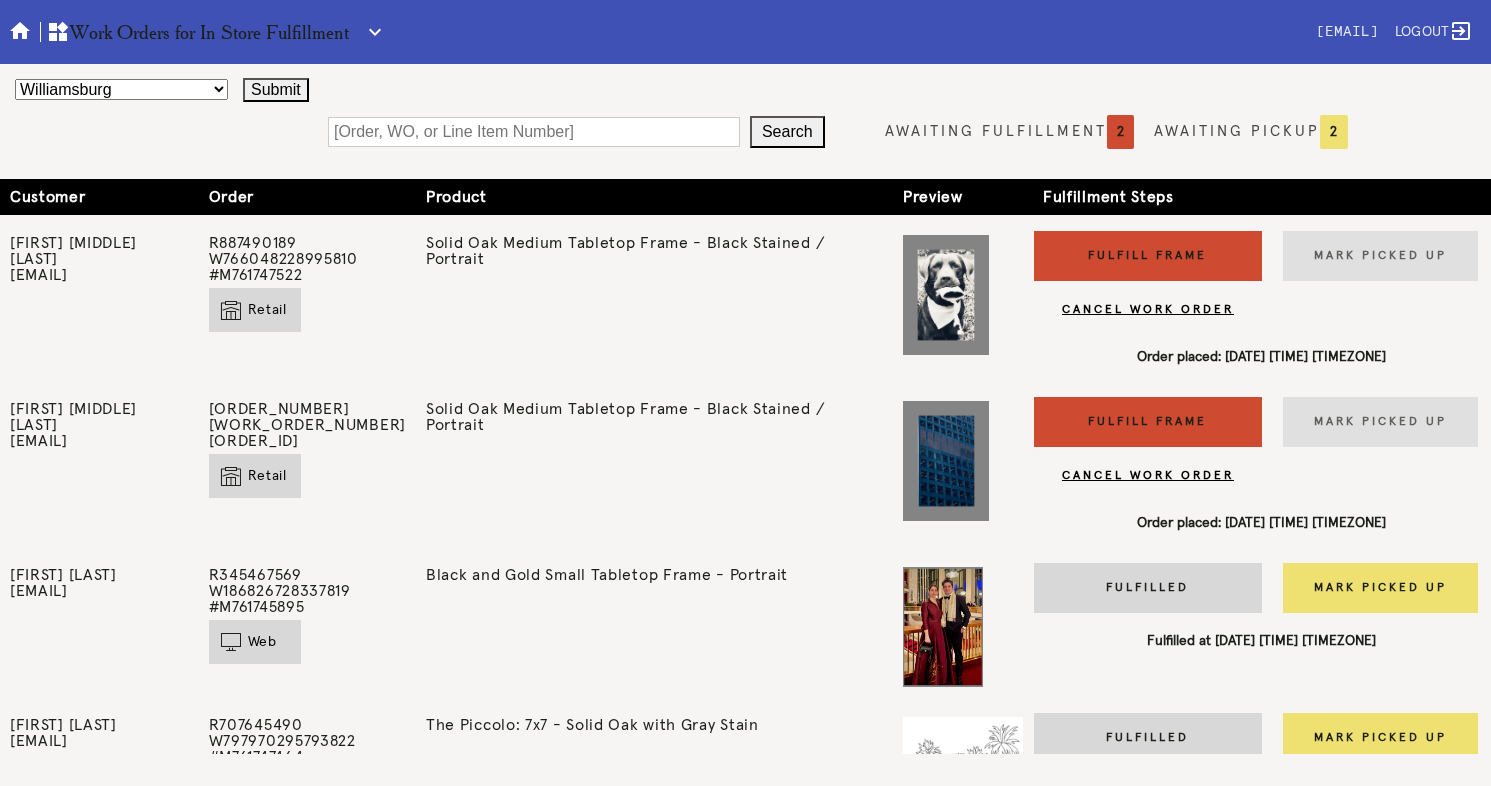 scroll, scrollTop: 0, scrollLeft: 0, axis: both 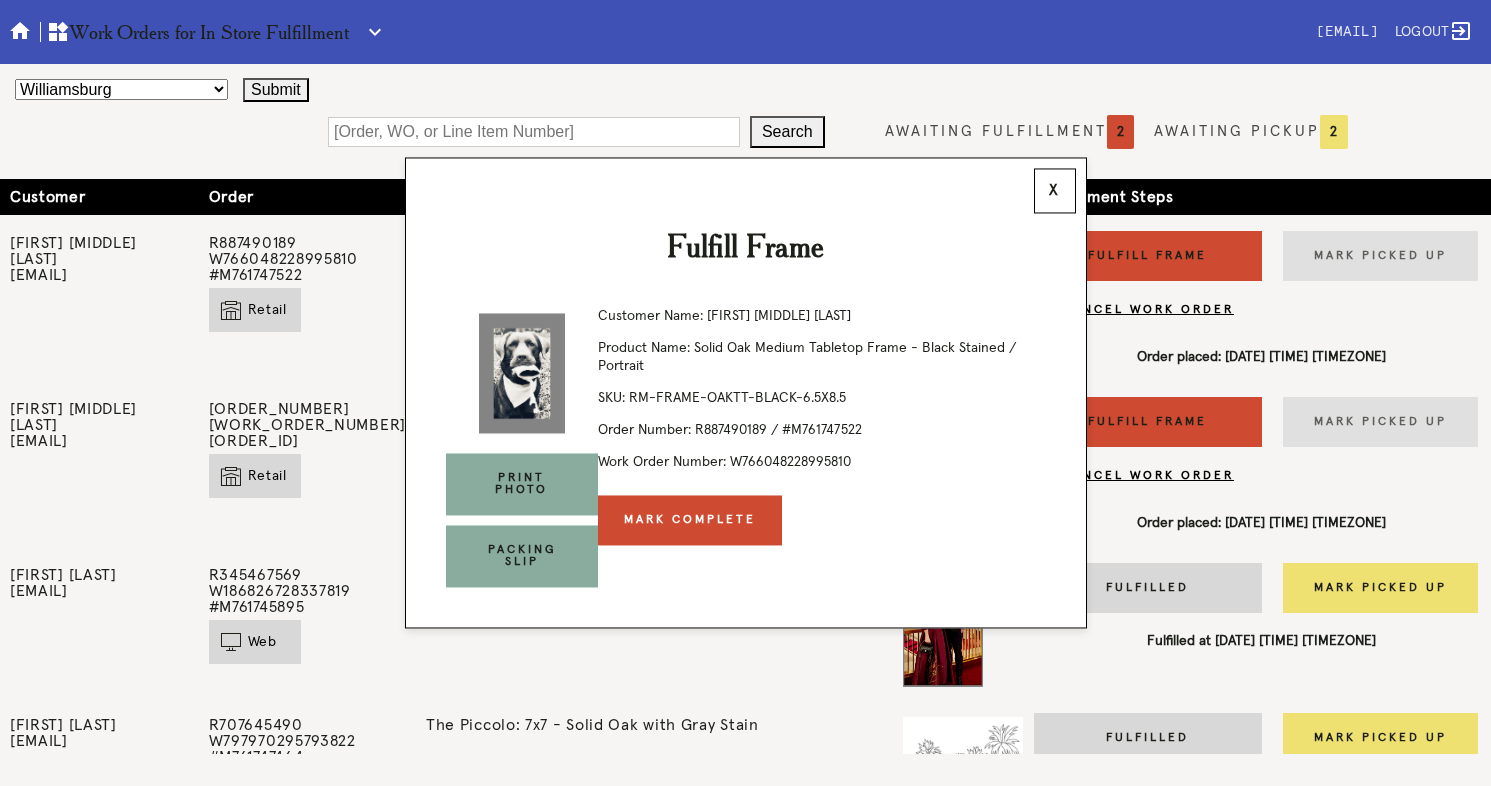 click on "Mark Complete" at bounding box center [690, 521] 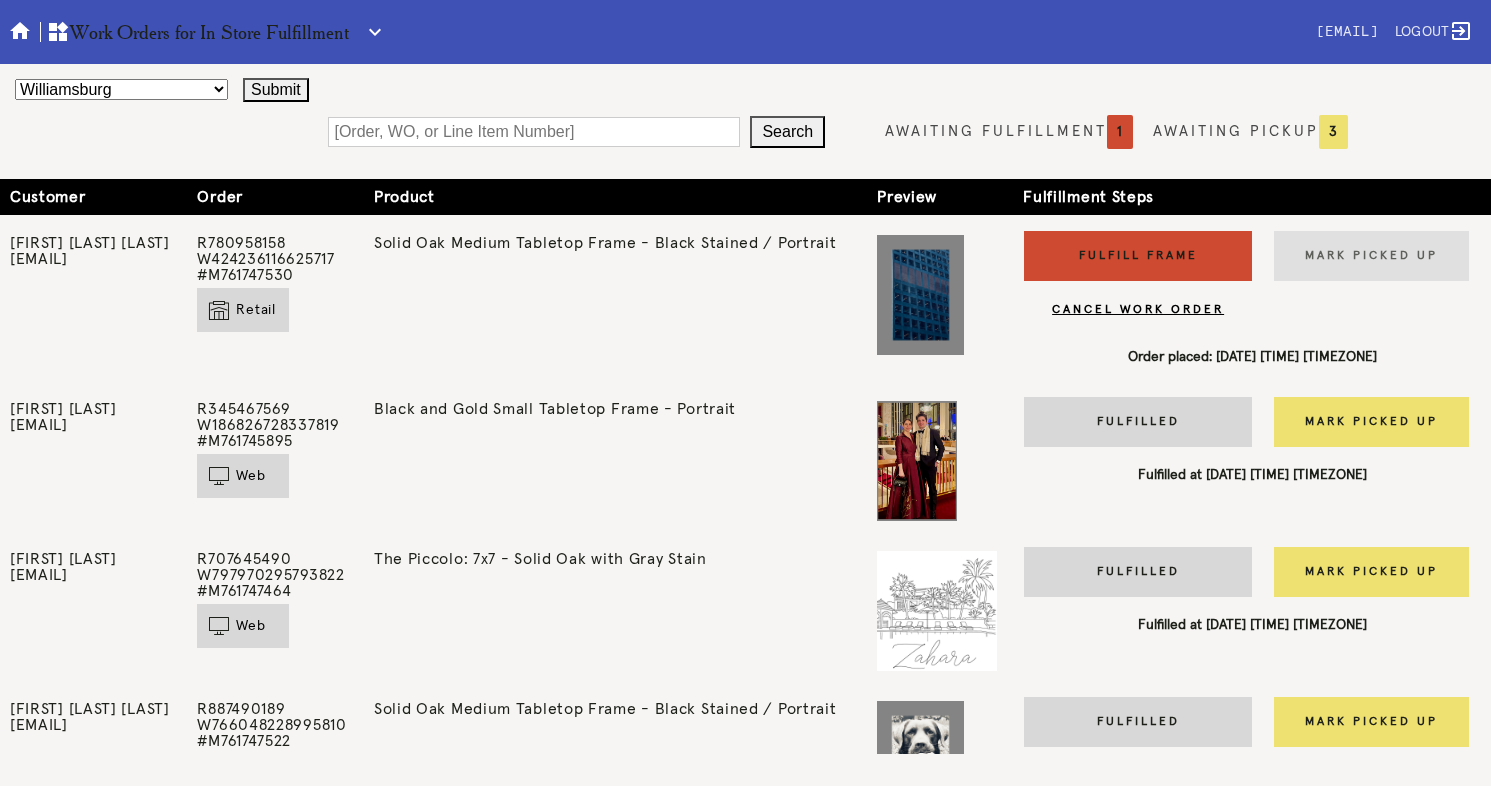 scroll, scrollTop: 0, scrollLeft: 0, axis: both 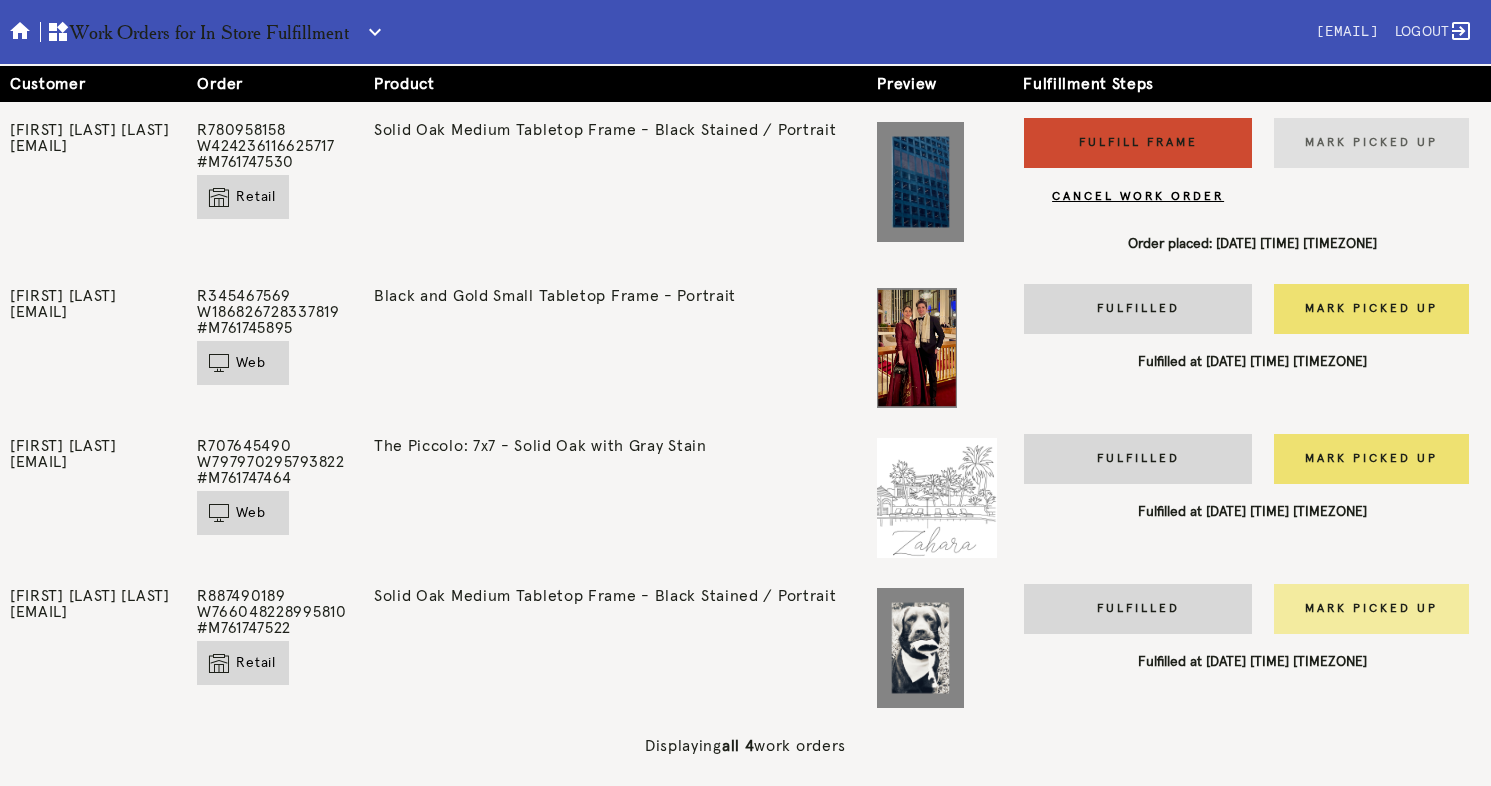 click on "Mark Picked Up" at bounding box center (1371, 609) 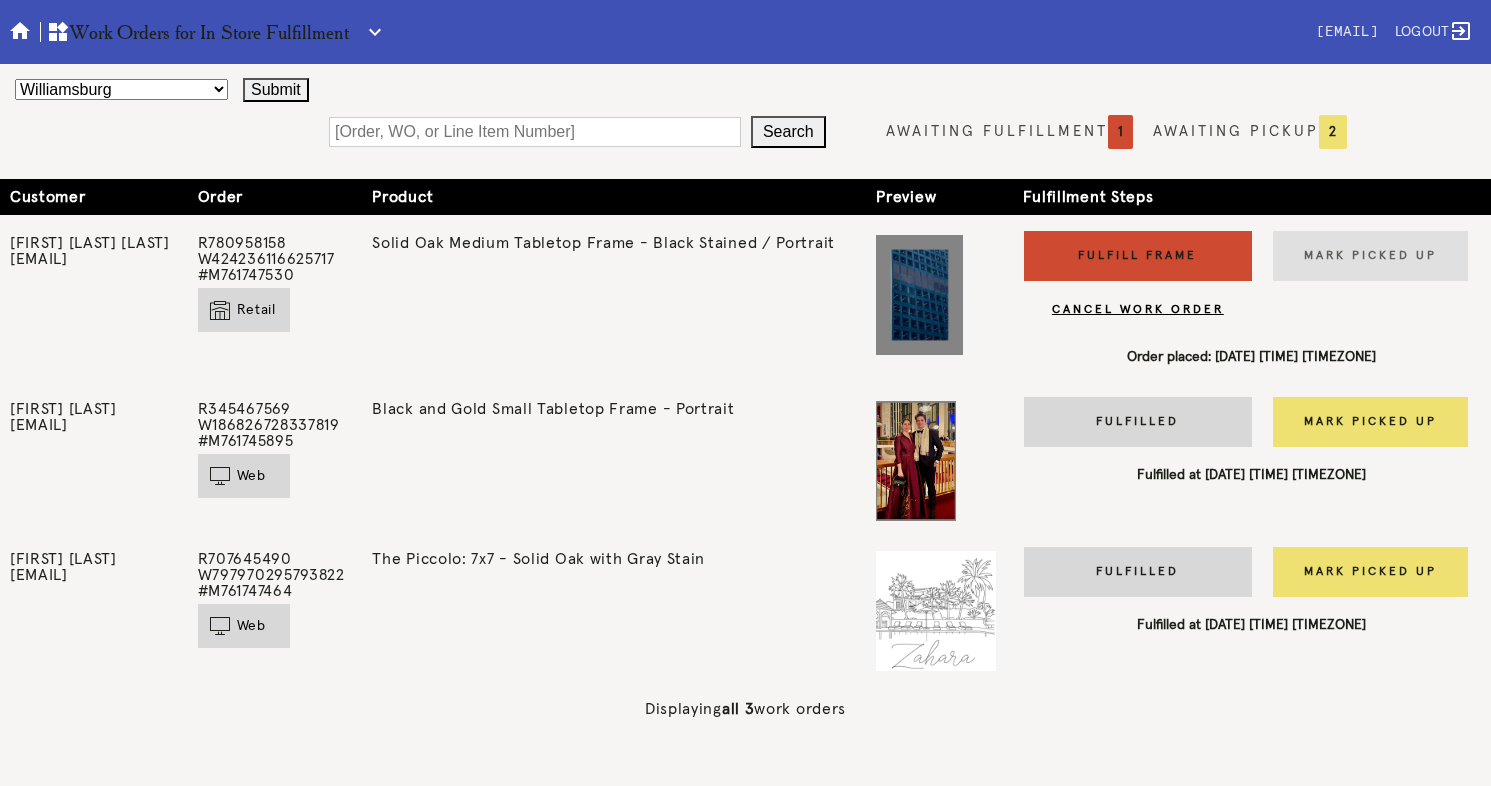 scroll, scrollTop: 0, scrollLeft: 0, axis: both 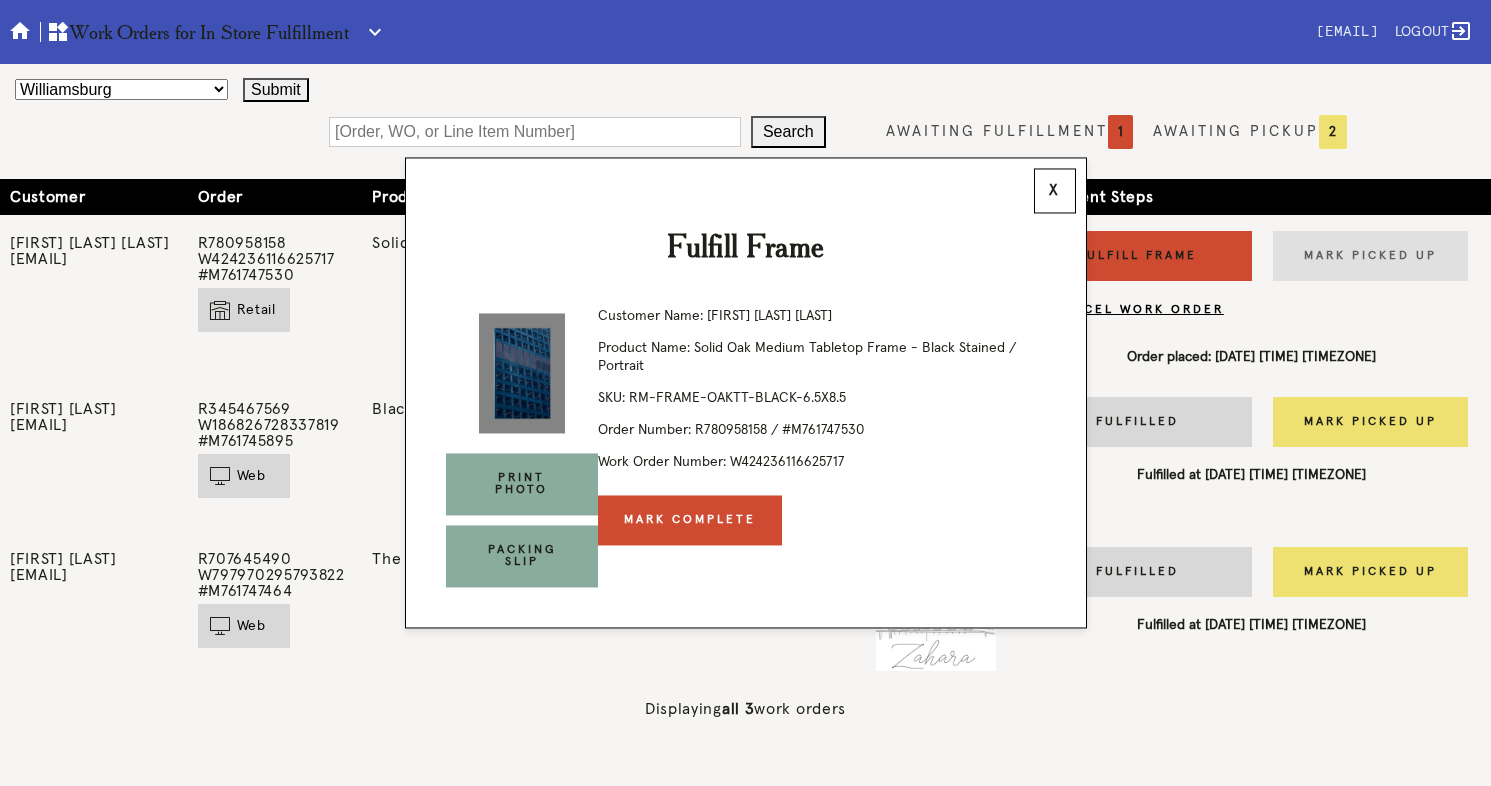 click on "Mark Complete" at bounding box center [690, 521] 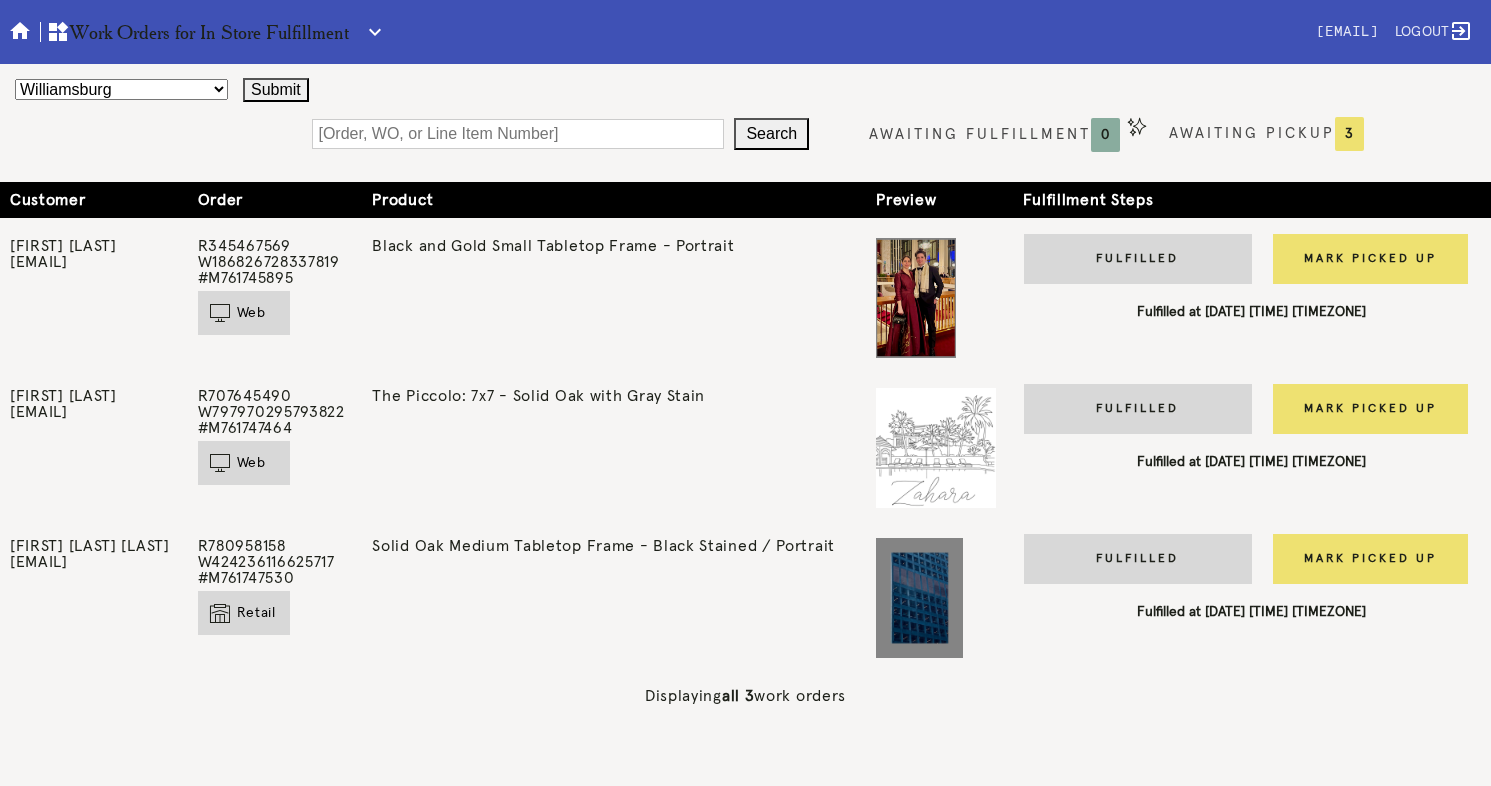 scroll, scrollTop: 0, scrollLeft: 0, axis: both 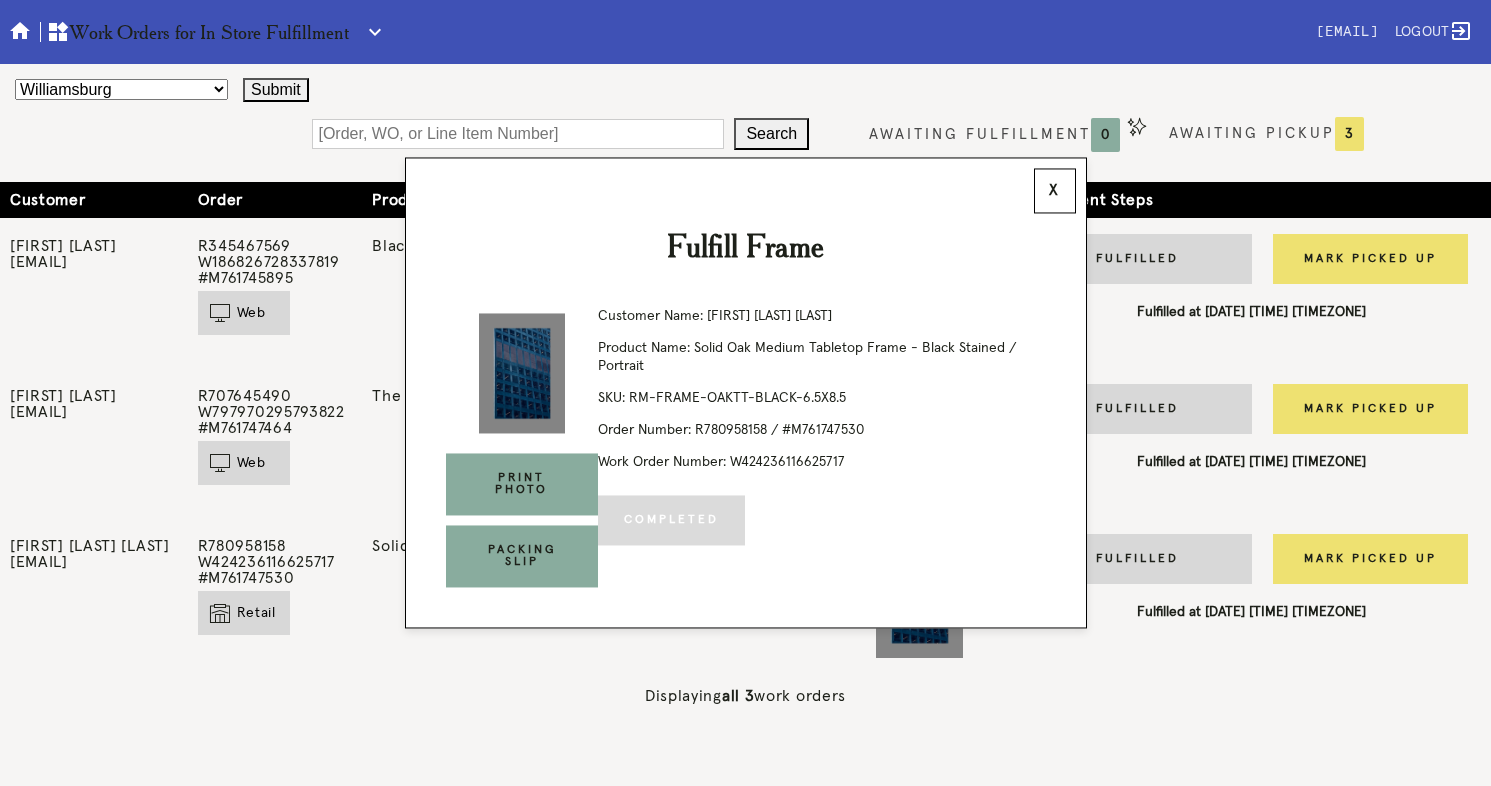 click on "x" at bounding box center (1055, 190) 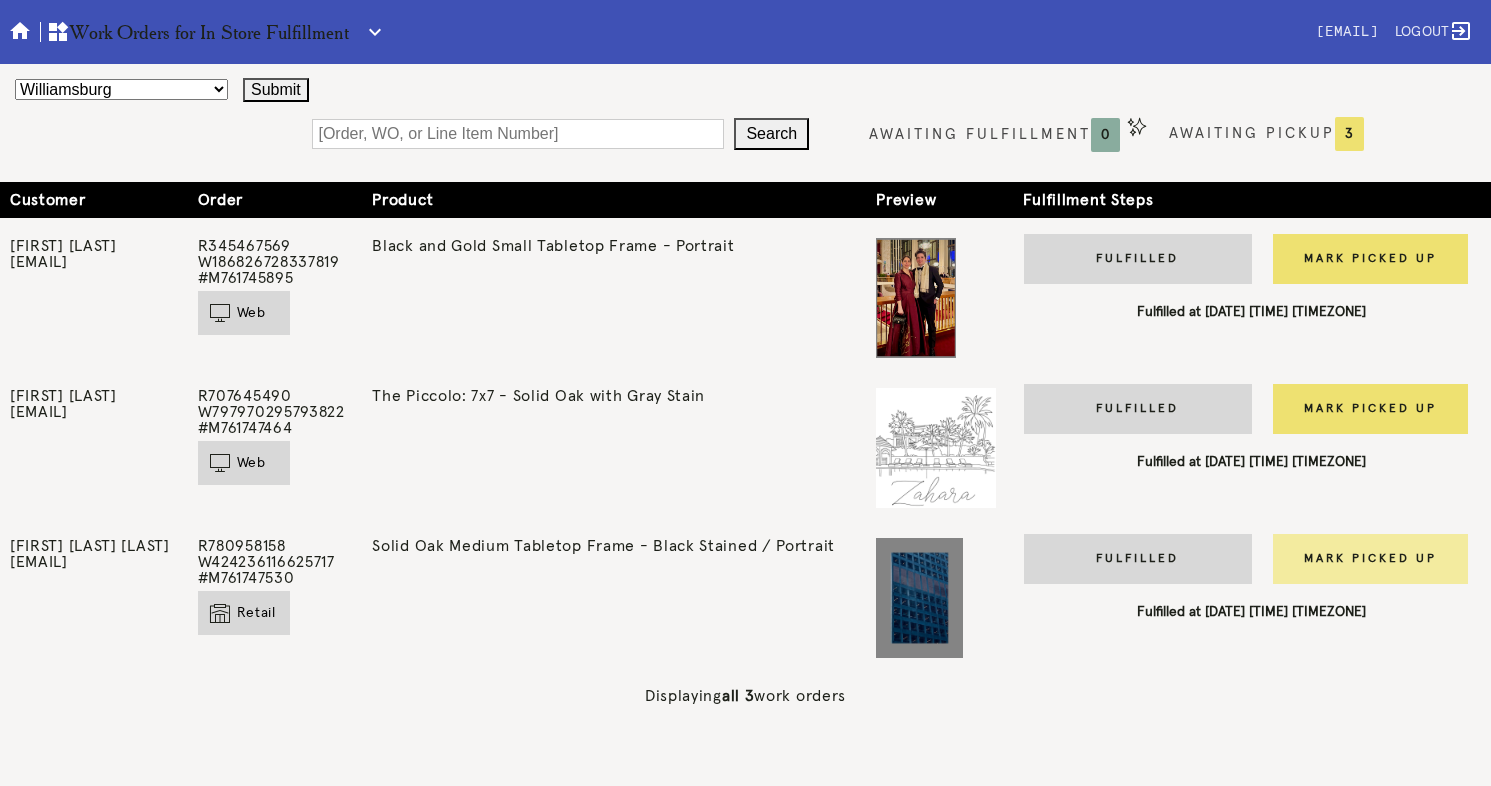 click on "Mark Picked Up" at bounding box center [1370, 559] 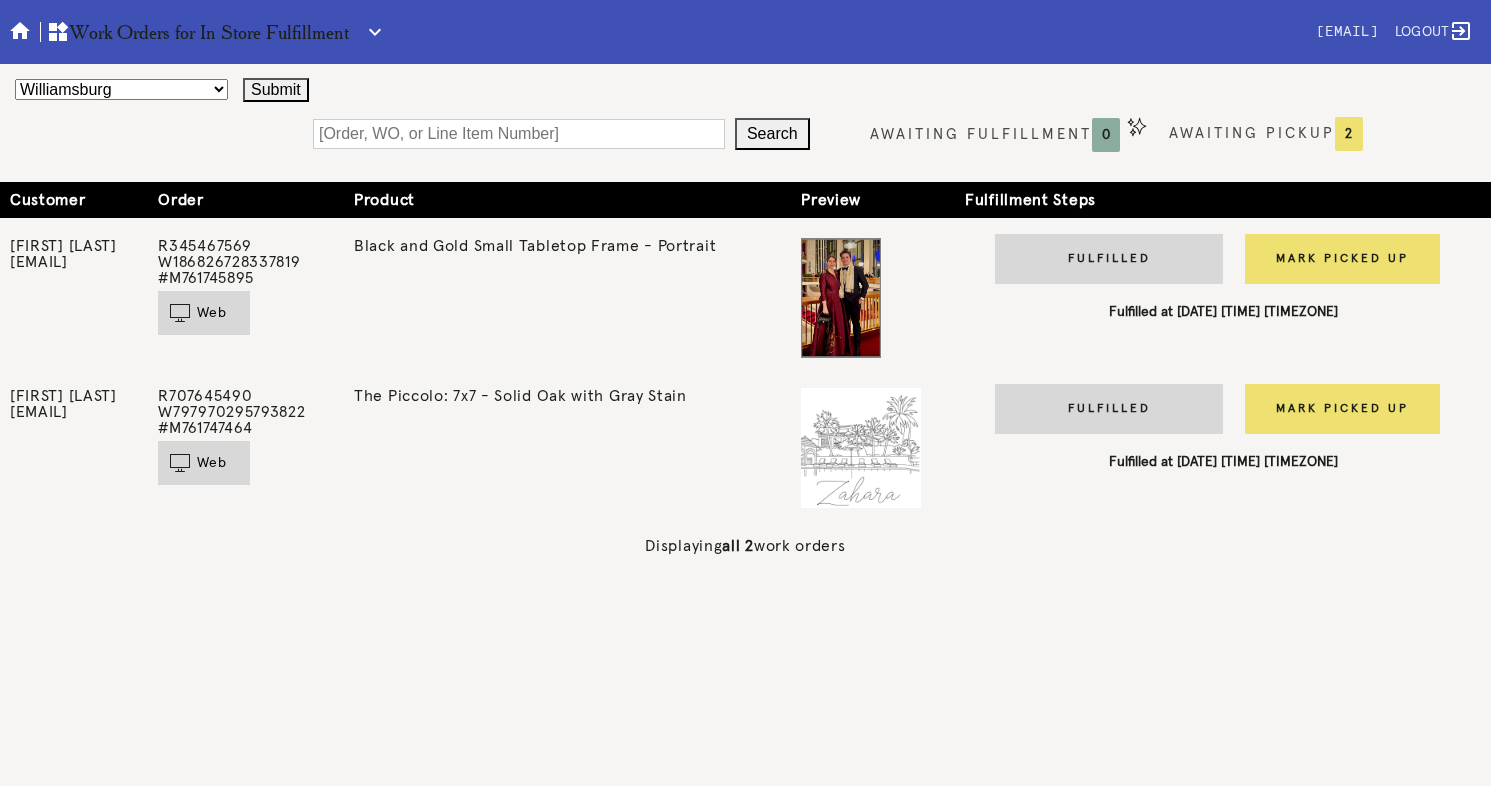 scroll, scrollTop: 0, scrollLeft: 0, axis: both 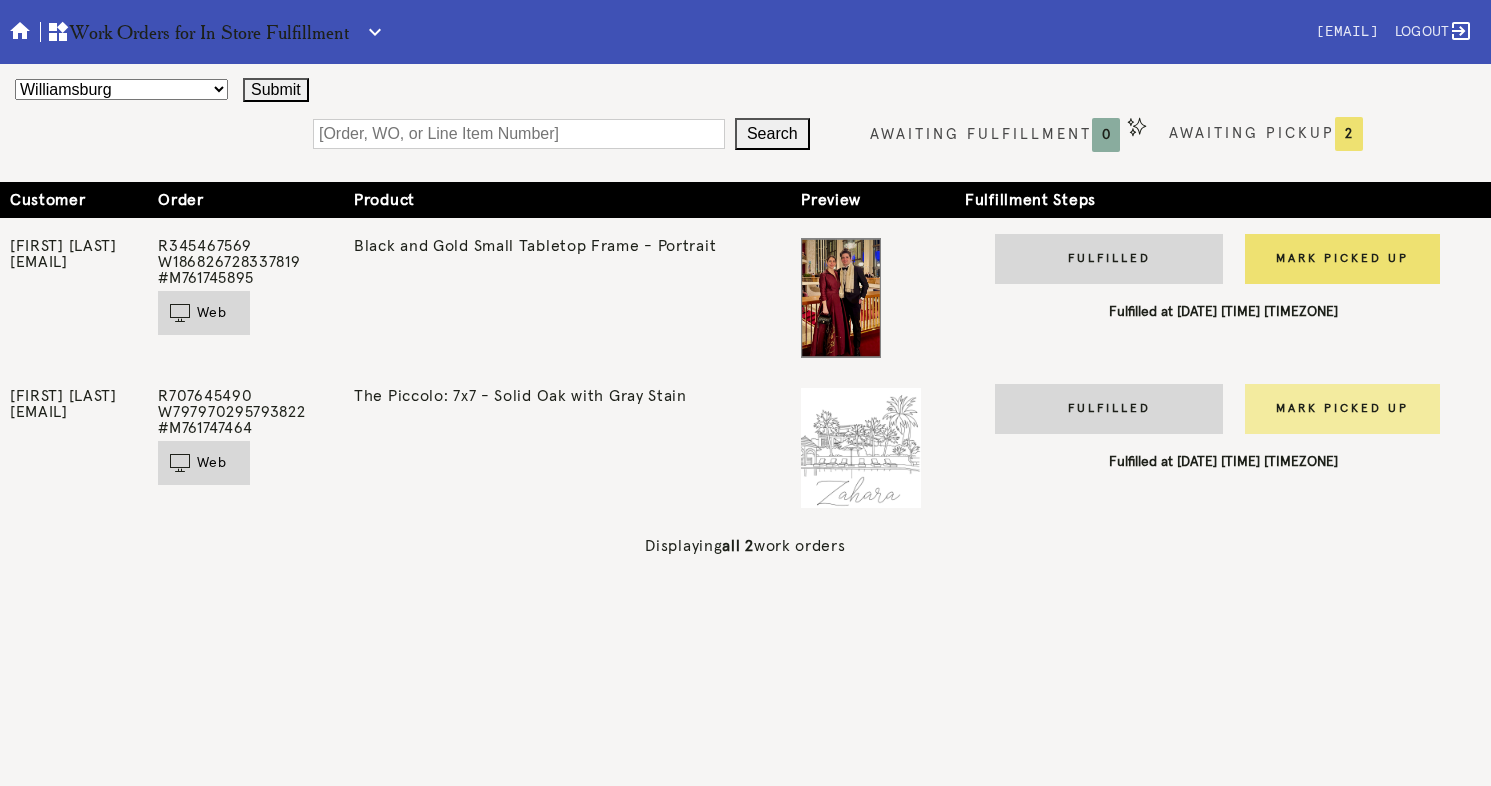 click on "Mark Picked Up" at bounding box center [1342, 409] 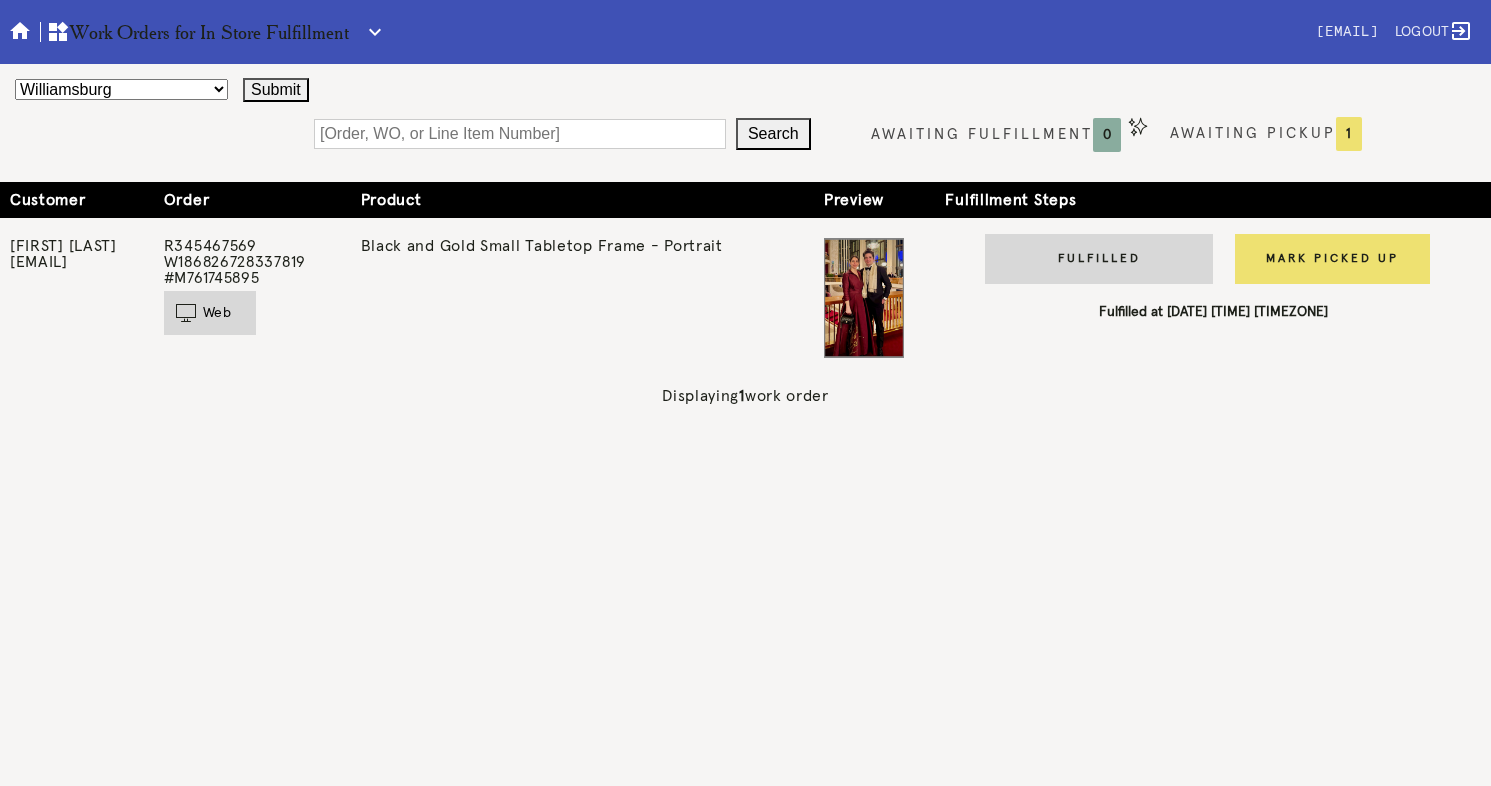 scroll, scrollTop: 0, scrollLeft: 0, axis: both 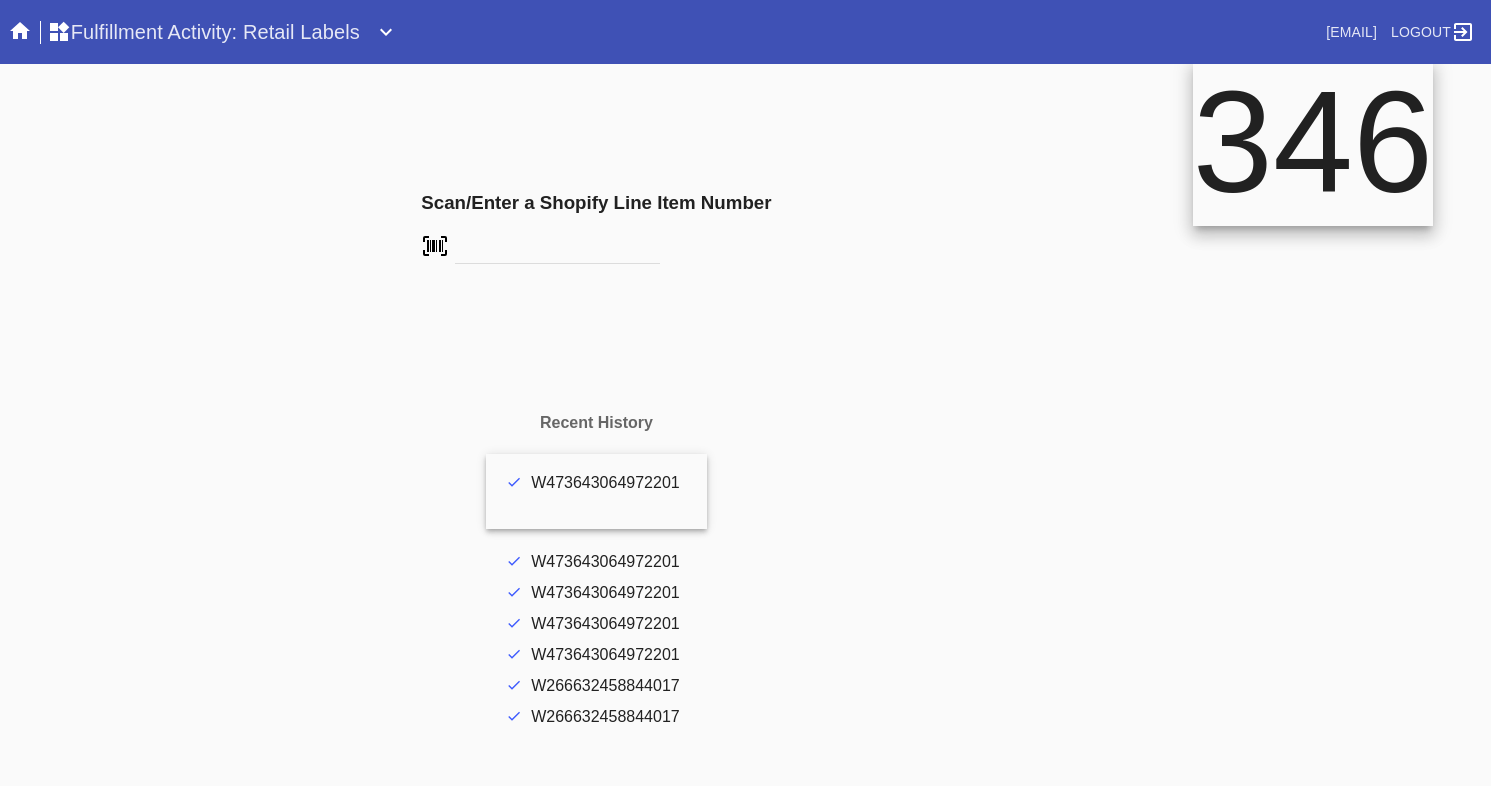 click at bounding box center (557, 249) 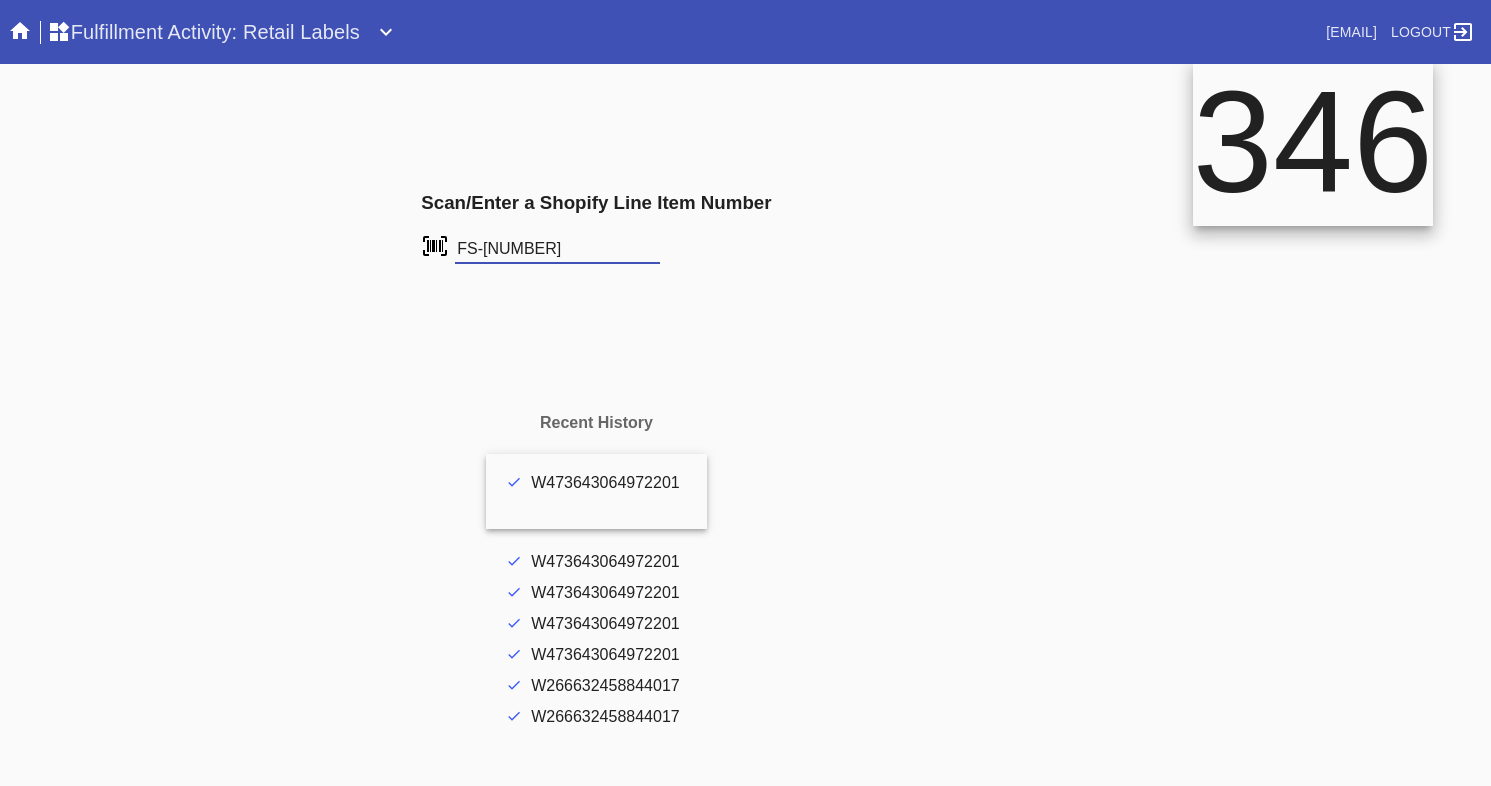 type on "FS-532502758" 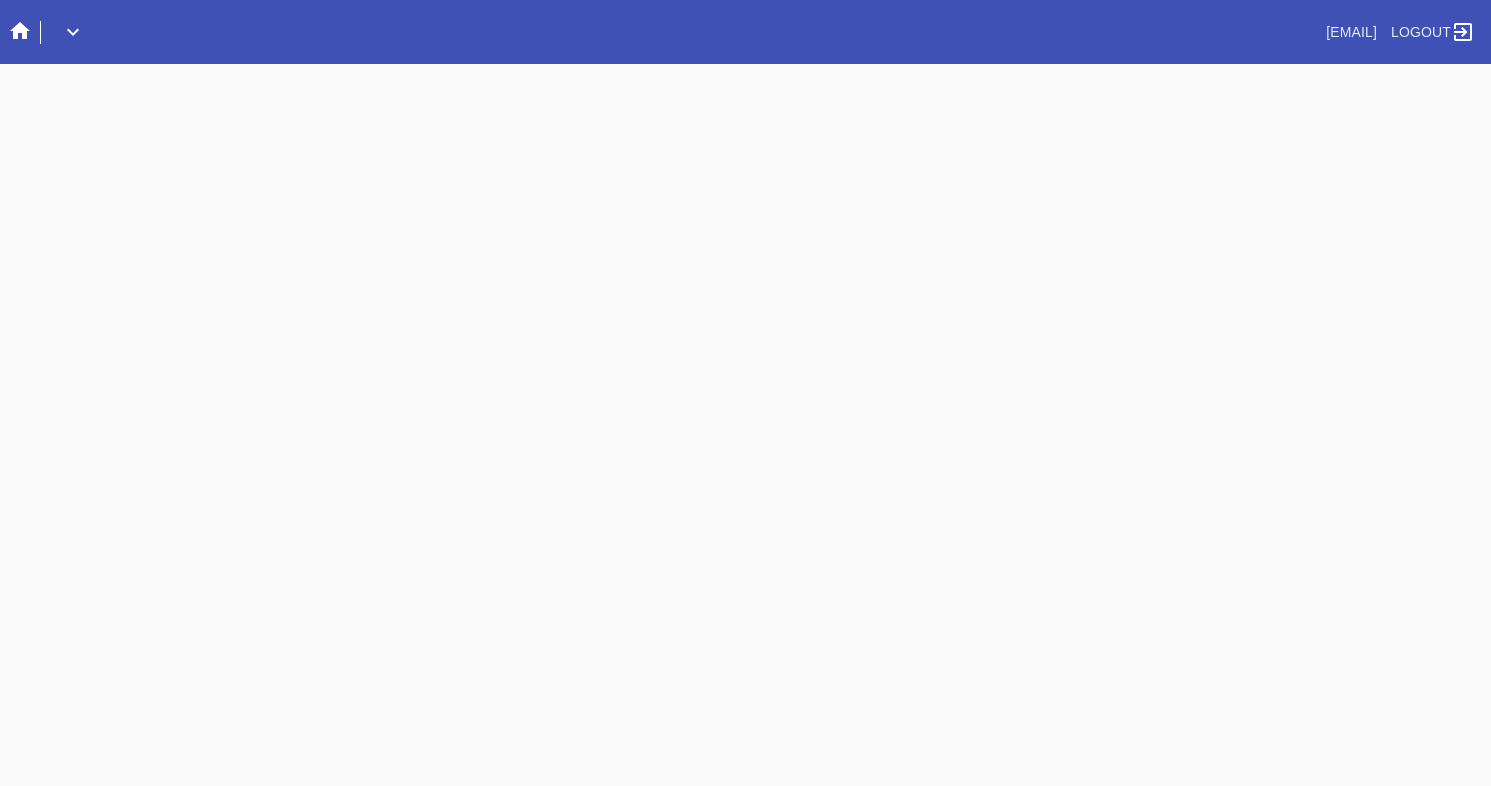 scroll, scrollTop: 0, scrollLeft: 0, axis: both 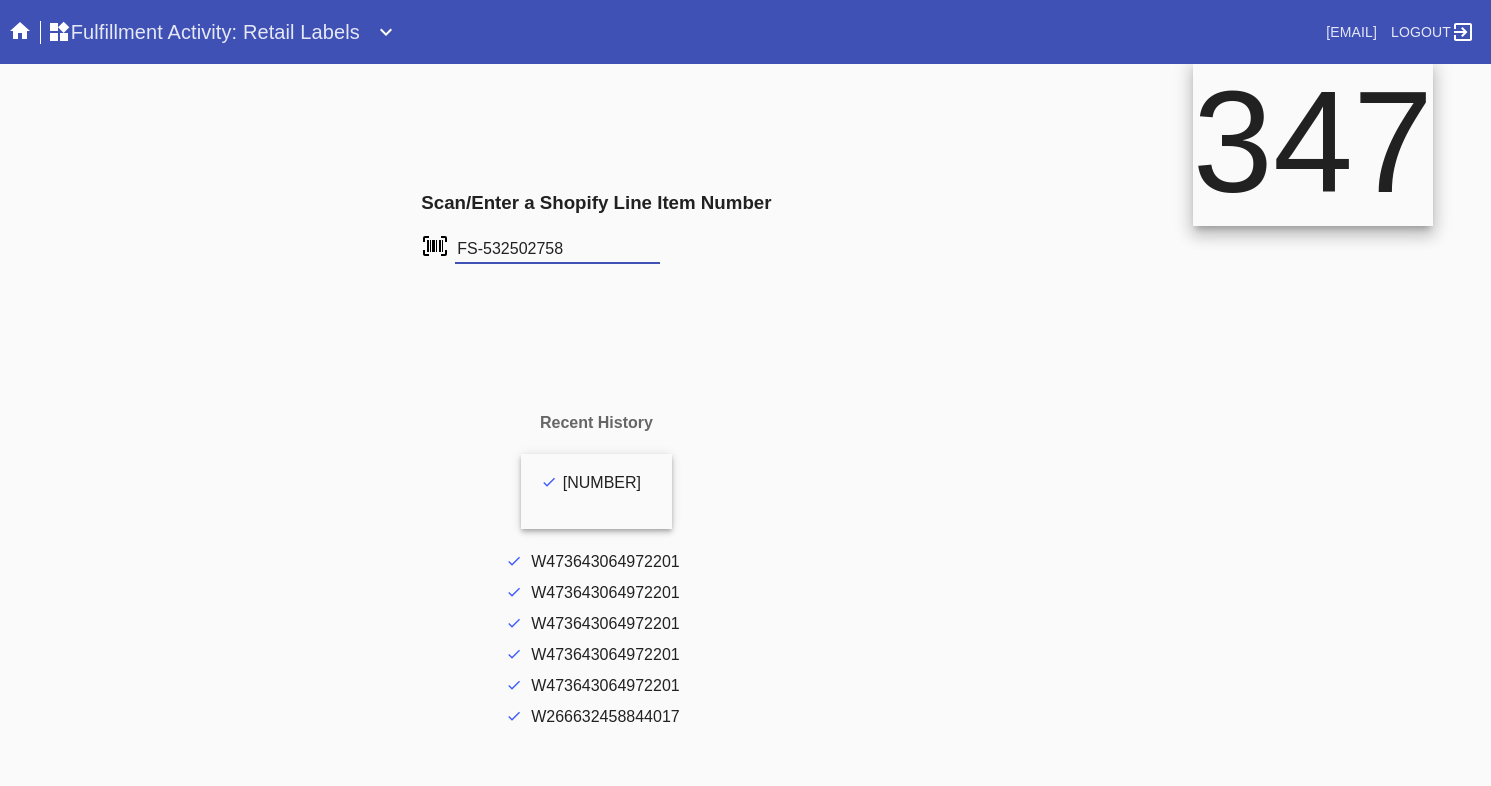 type on "FS-532502758" 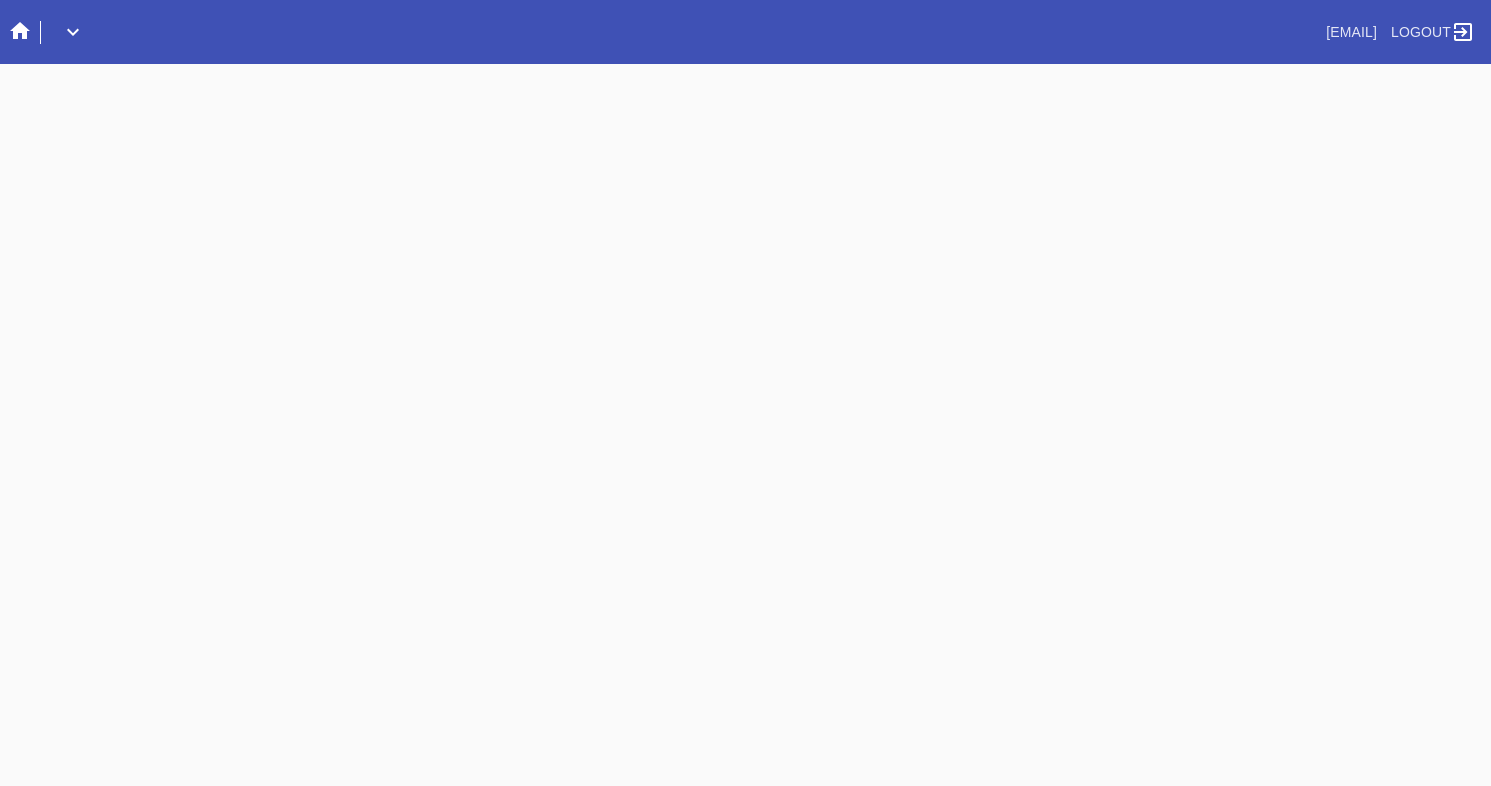 scroll, scrollTop: 0, scrollLeft: 0, axis: both 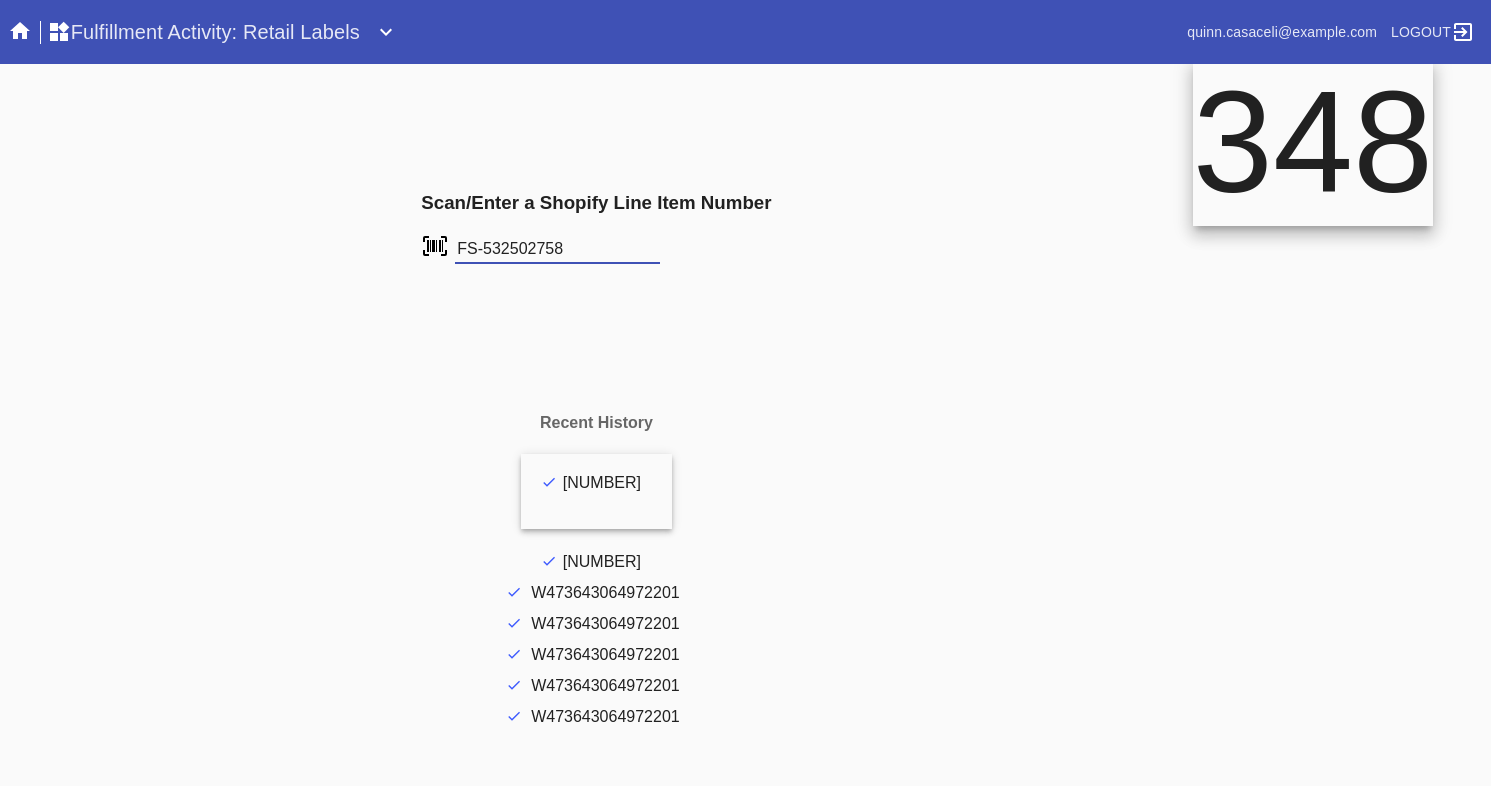 type on "FS-532502758" 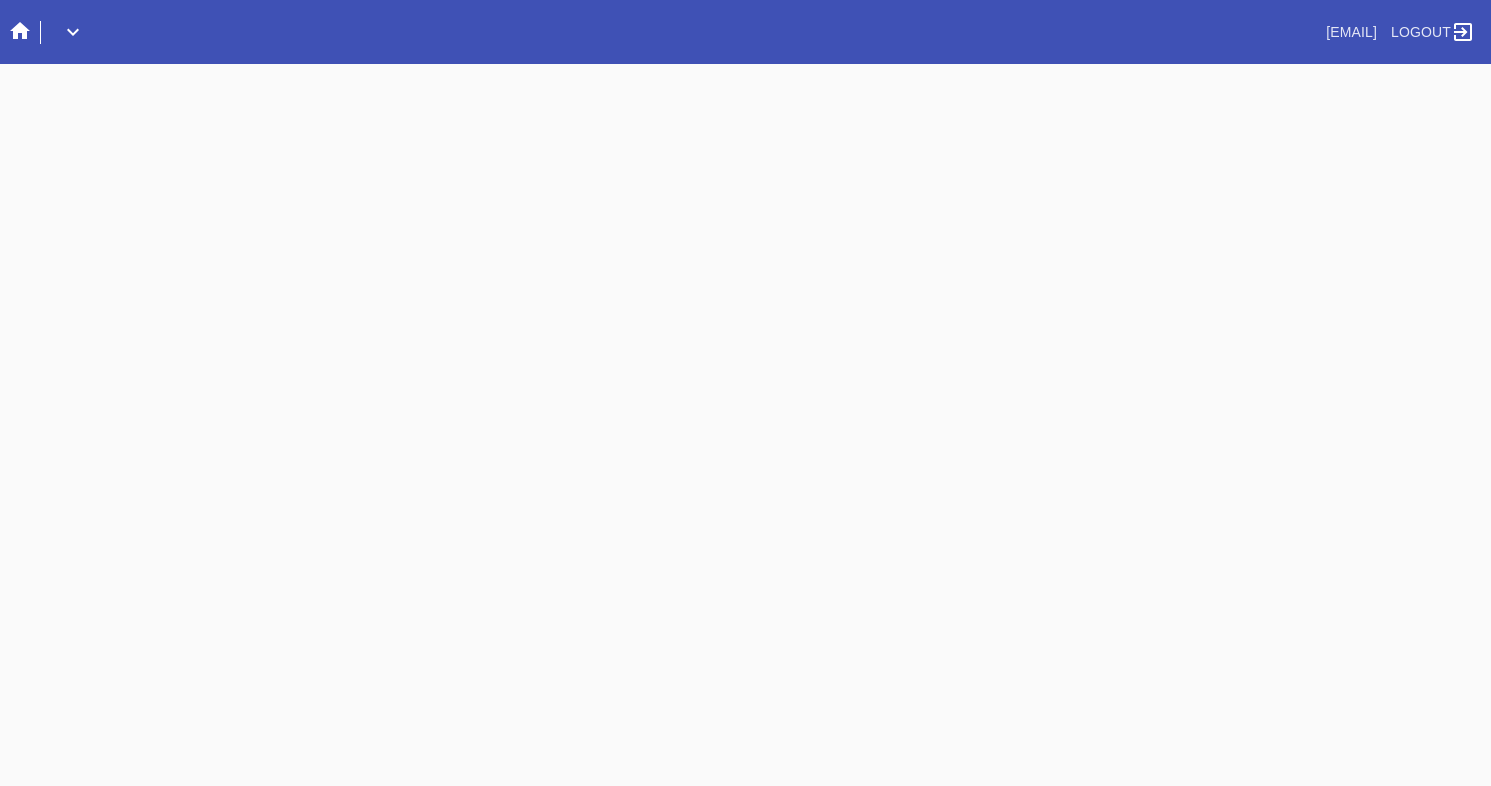 scroll, scrollTop: 0, scrollLeft: 0, axis: both 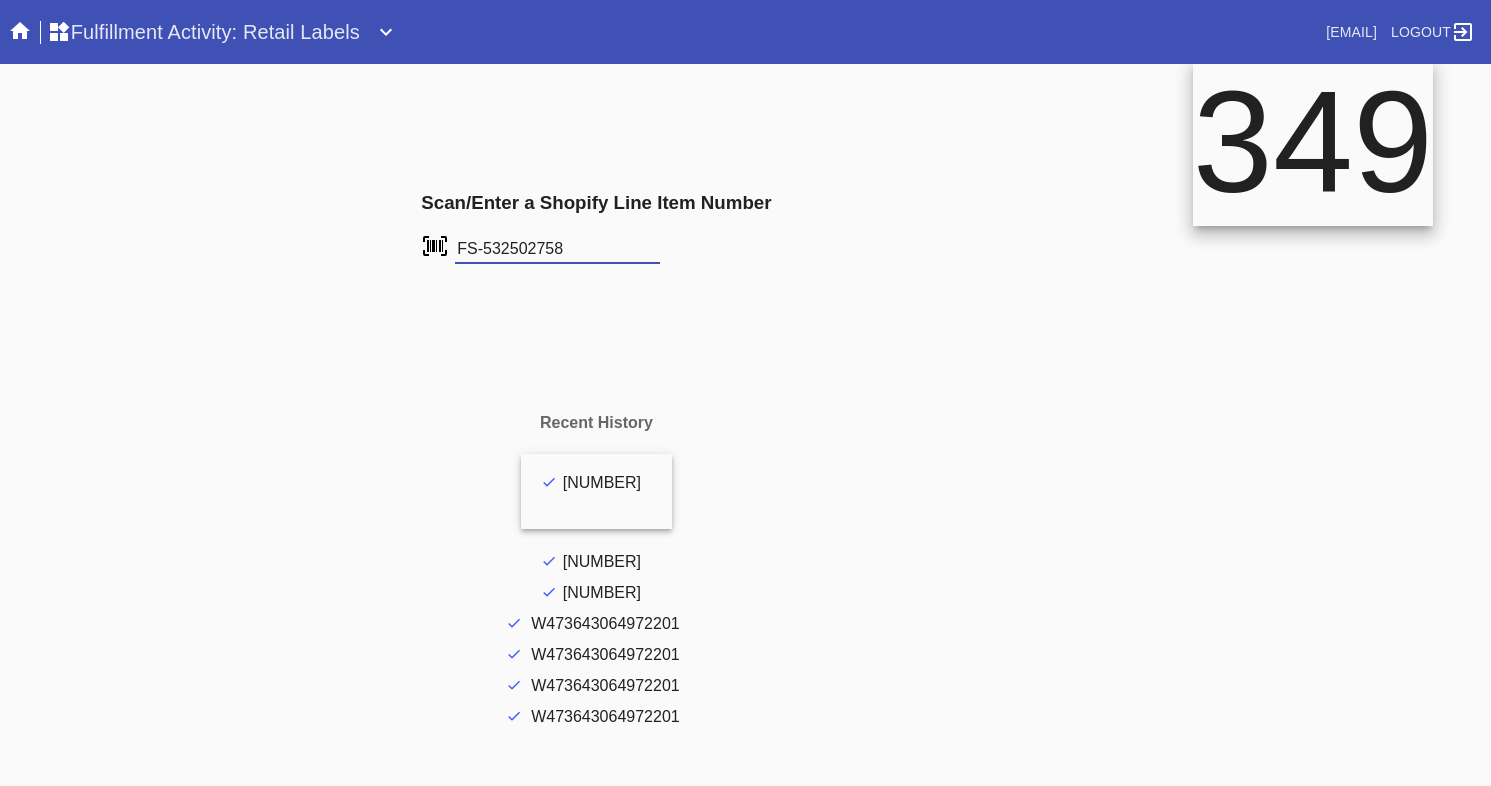 type on "FS-532502758" 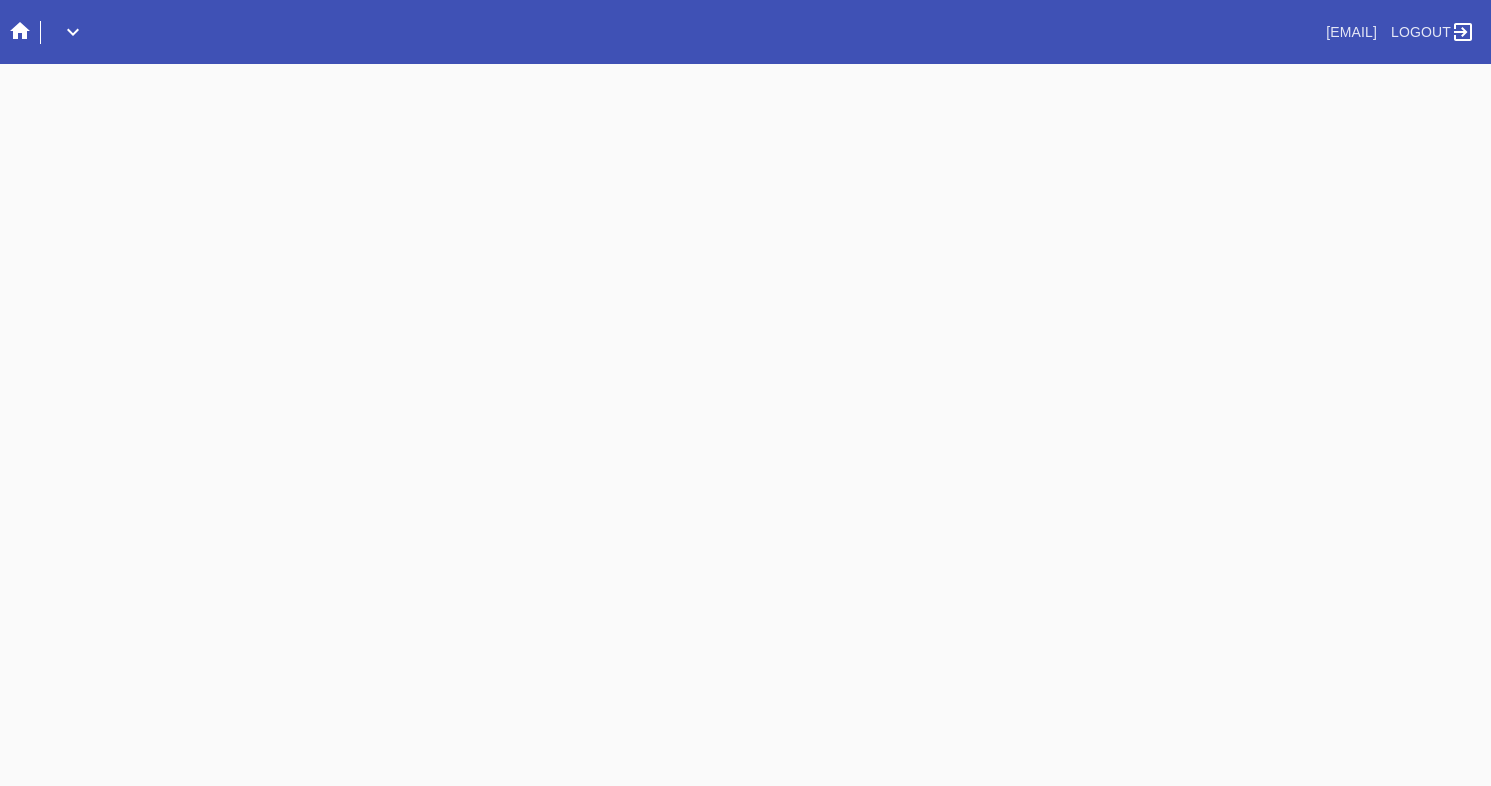 scroll, scrollTop: 0, scrollLeft: 0, axis: both 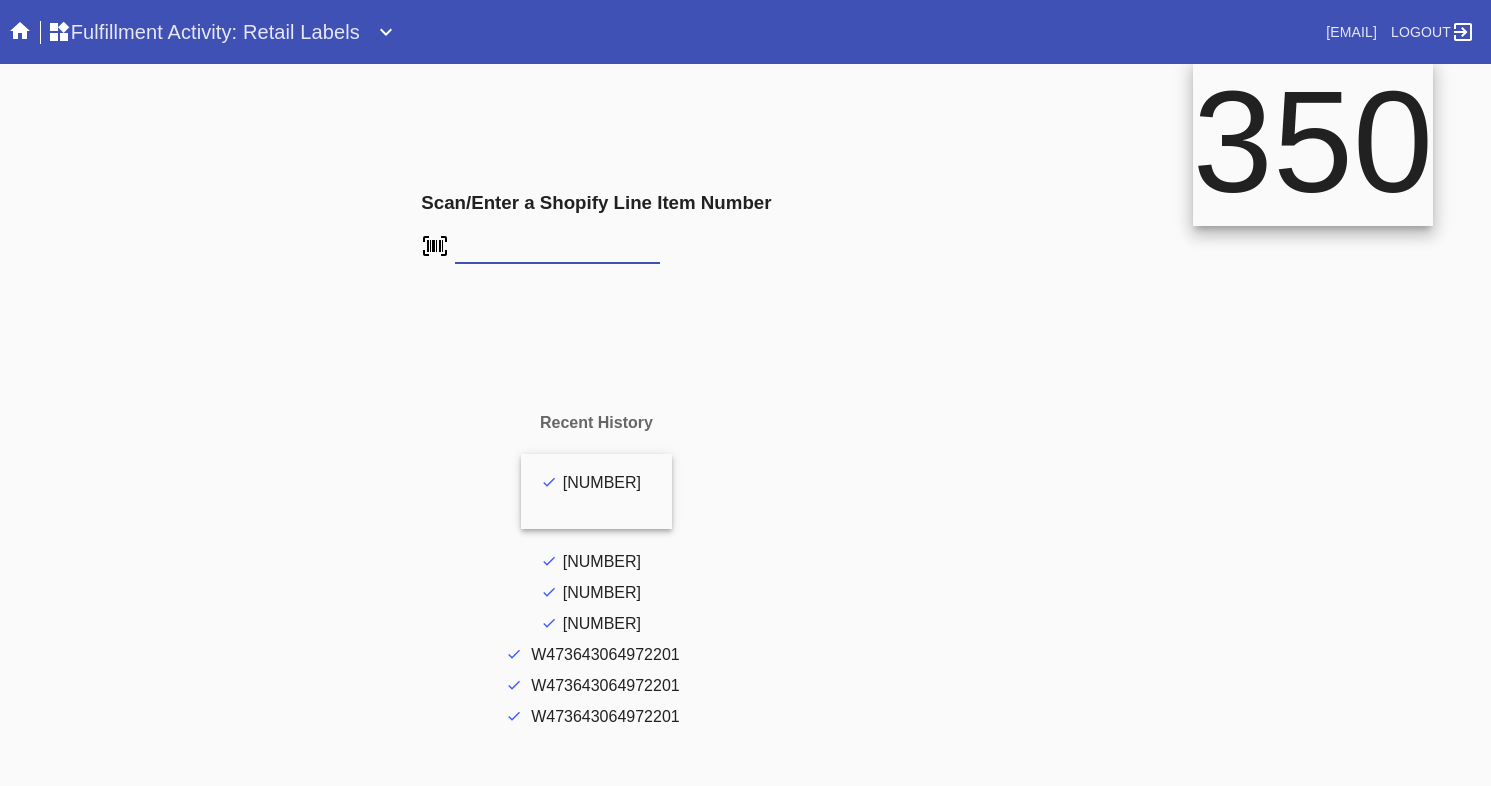 type on "[NUMBER]" 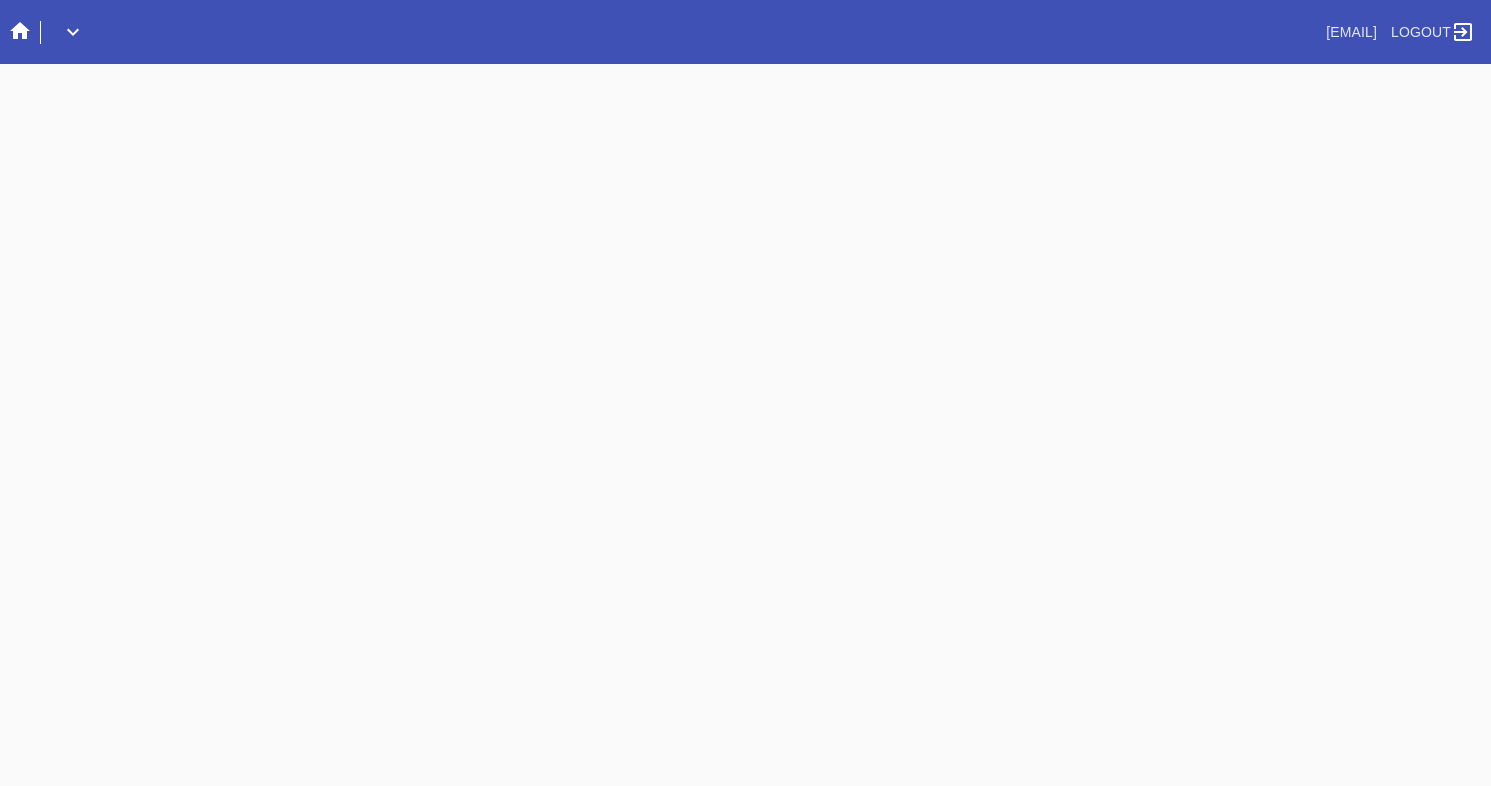 scroll, scrollTop: 0, scrollLeft: 0, axis: both 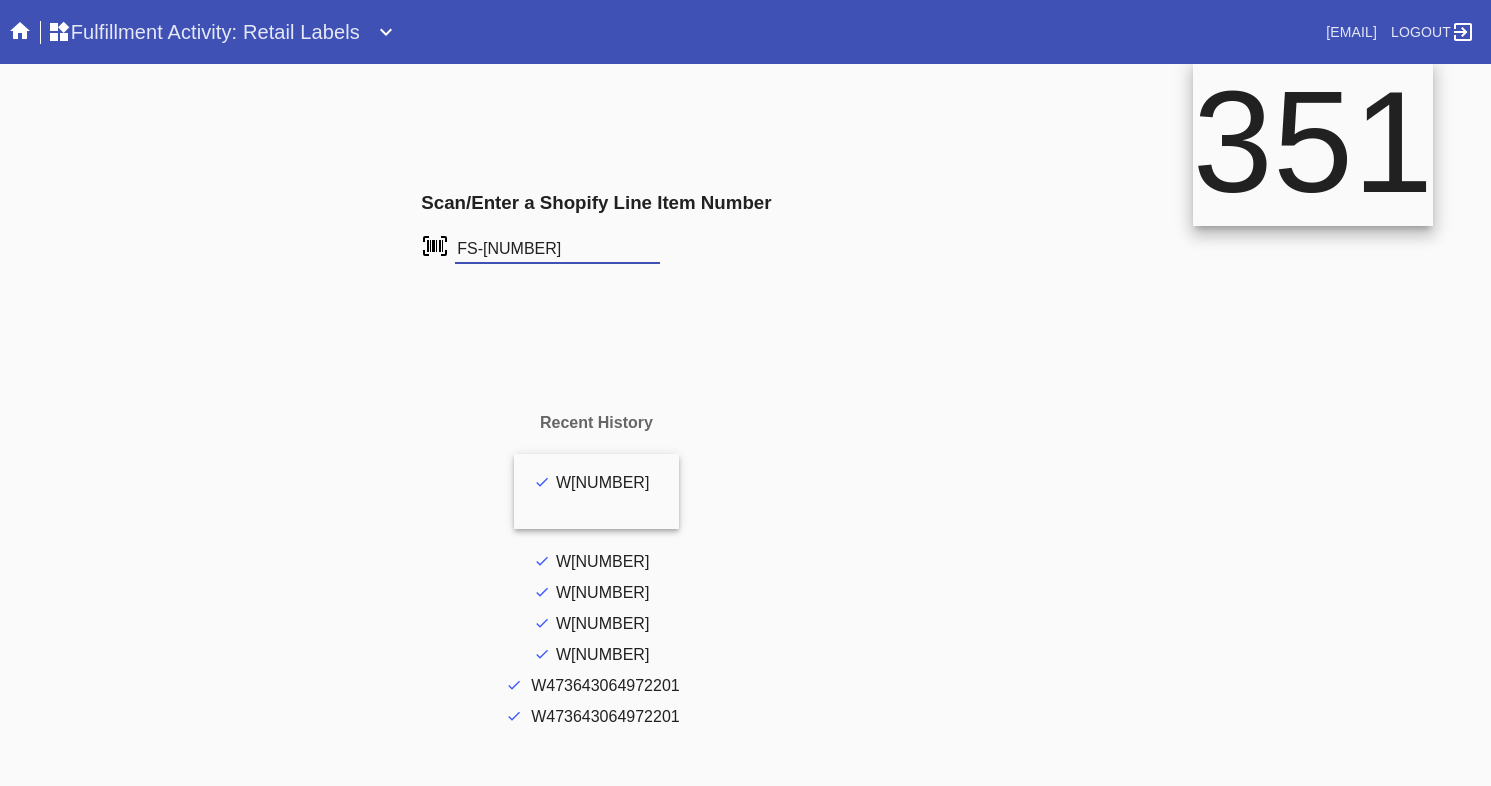 type on "FS-694250026" 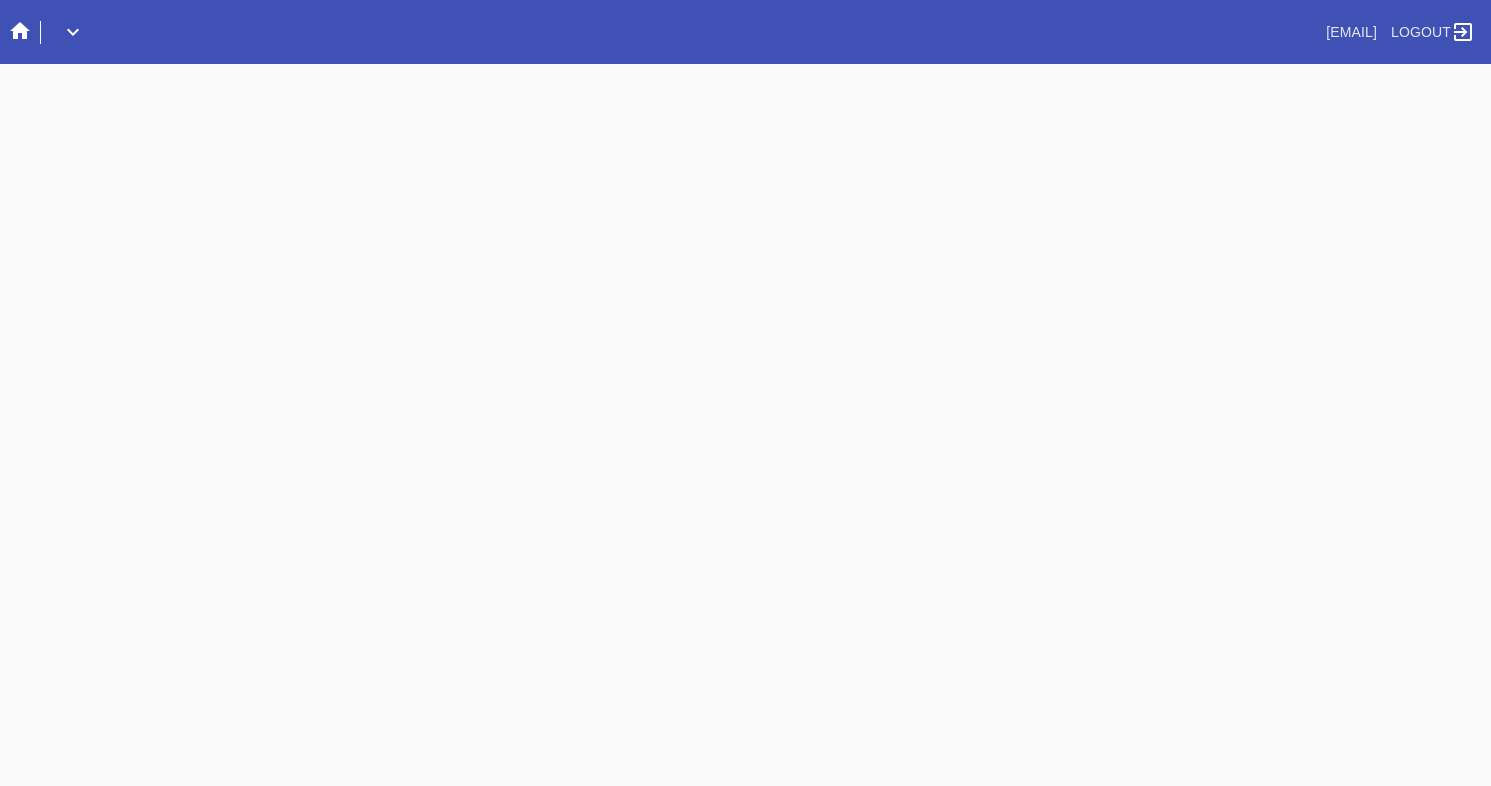 scroll, scrollTop: 0, scrollLeft: 0, axis: both 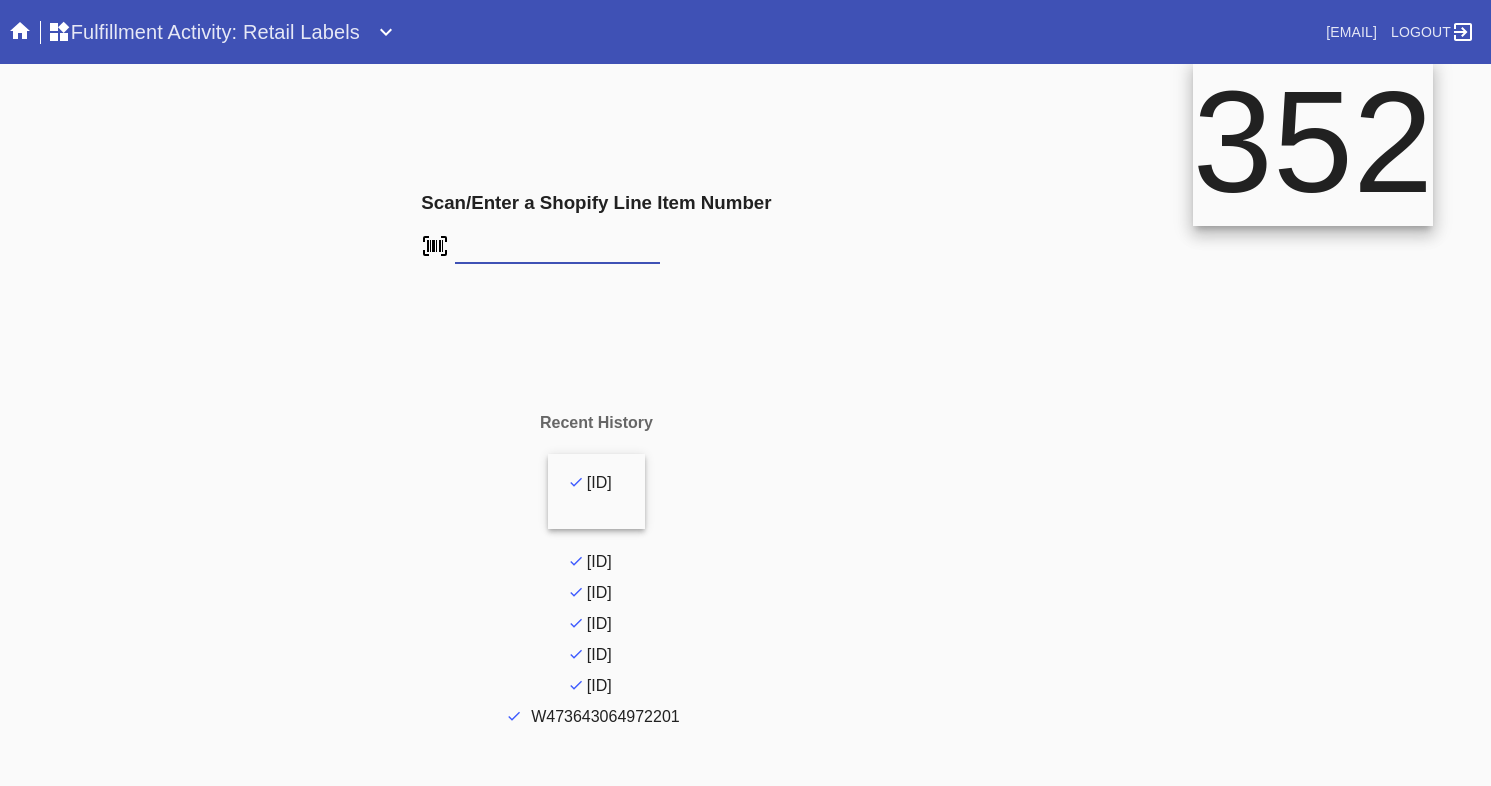 type on "FS-320229341" 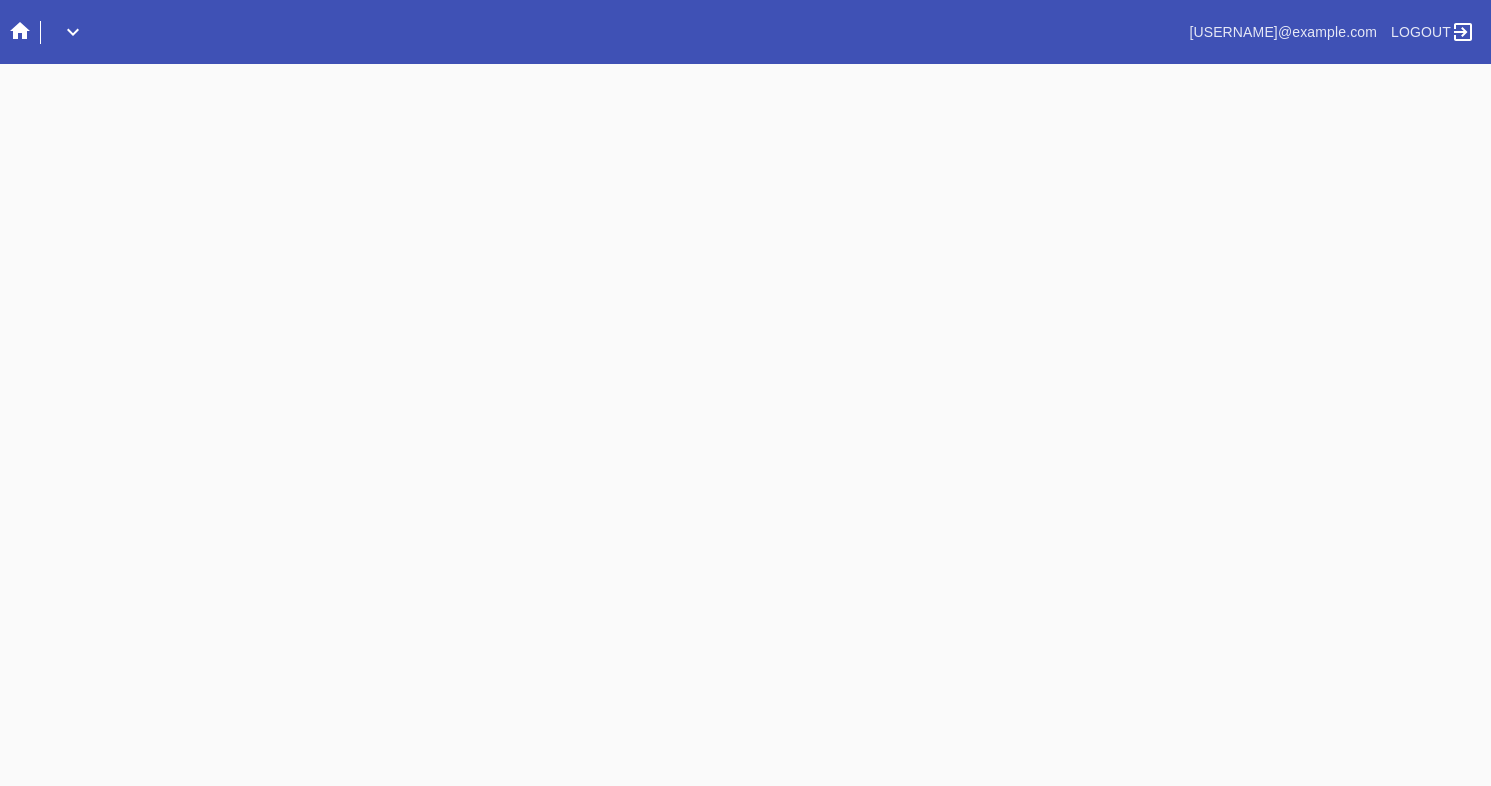 scroll, scrollTop: 0, scrollLeft: 0, axis: both 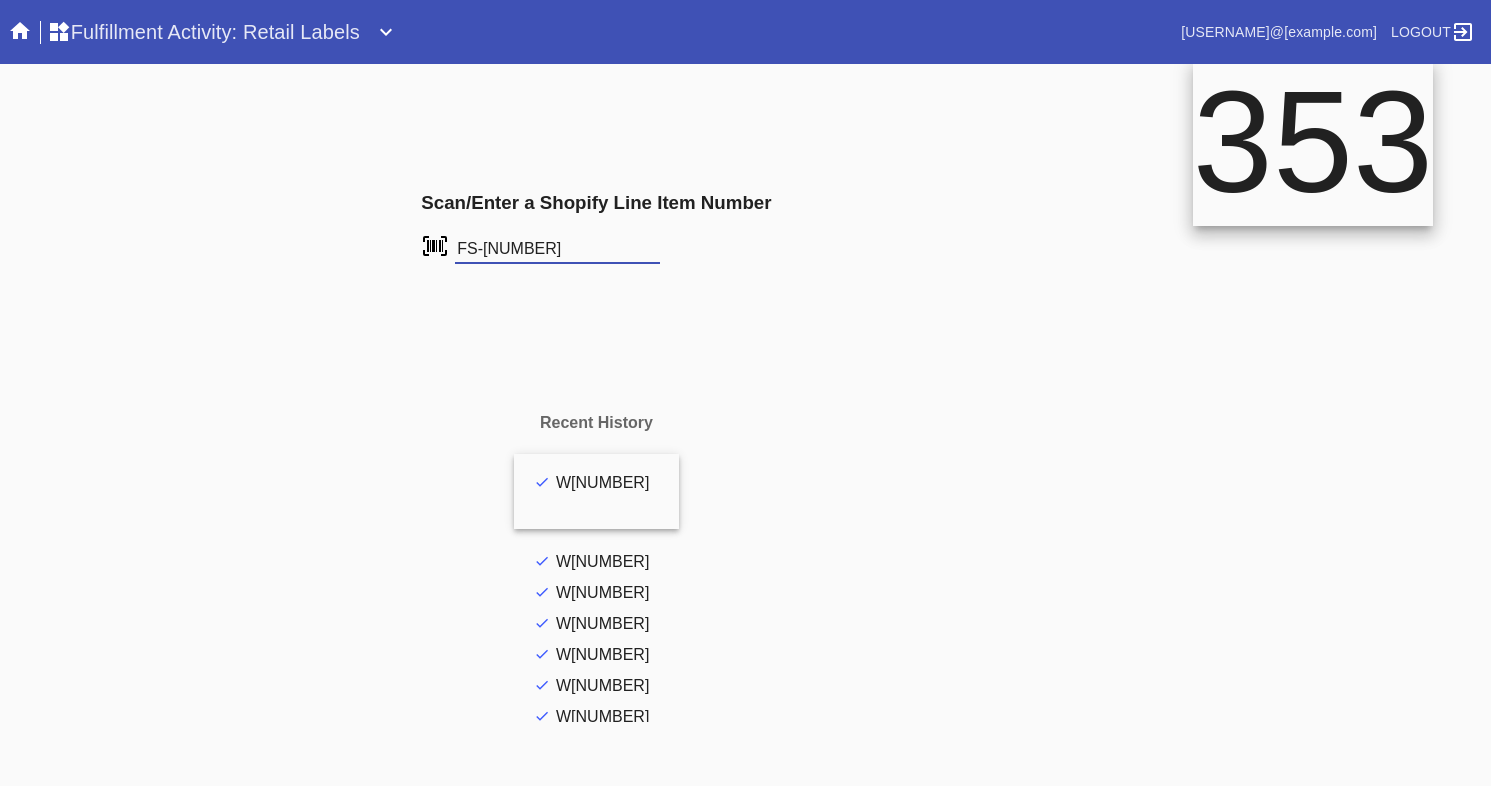 type on "FS-320229341" 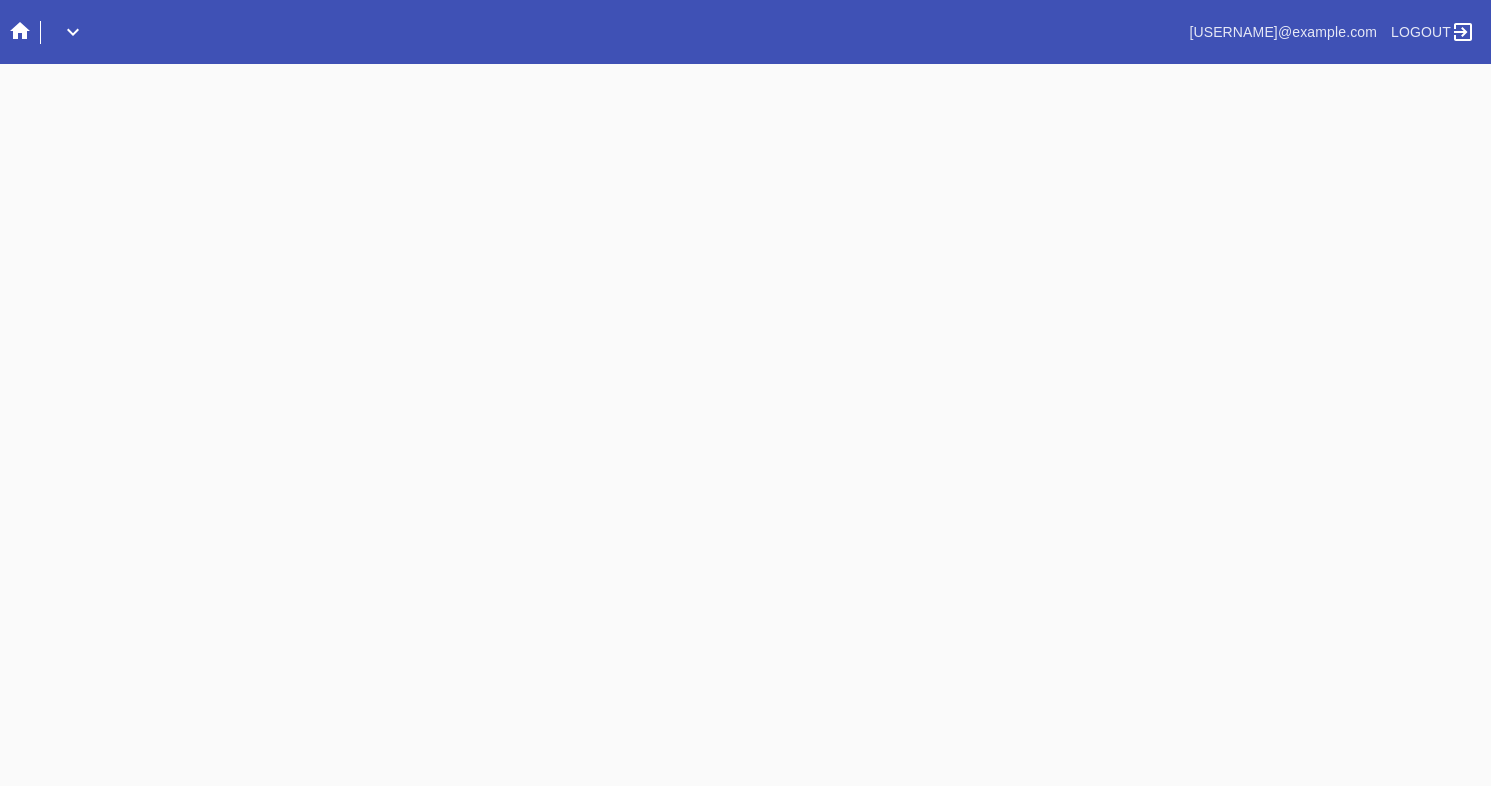 scroll, scrollTop: 0, scrollLeft: 0, axis: both 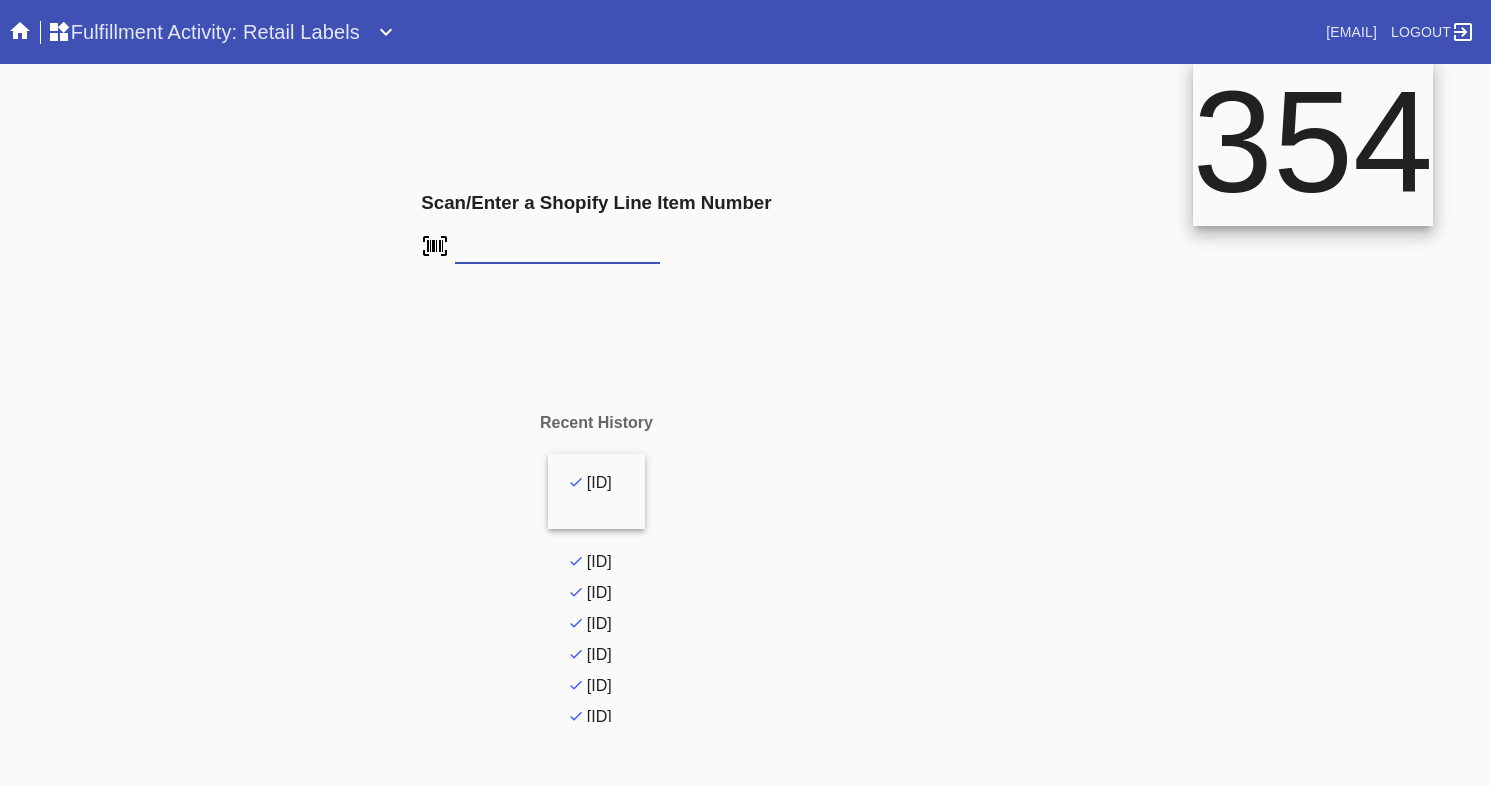 type on "[ID]" 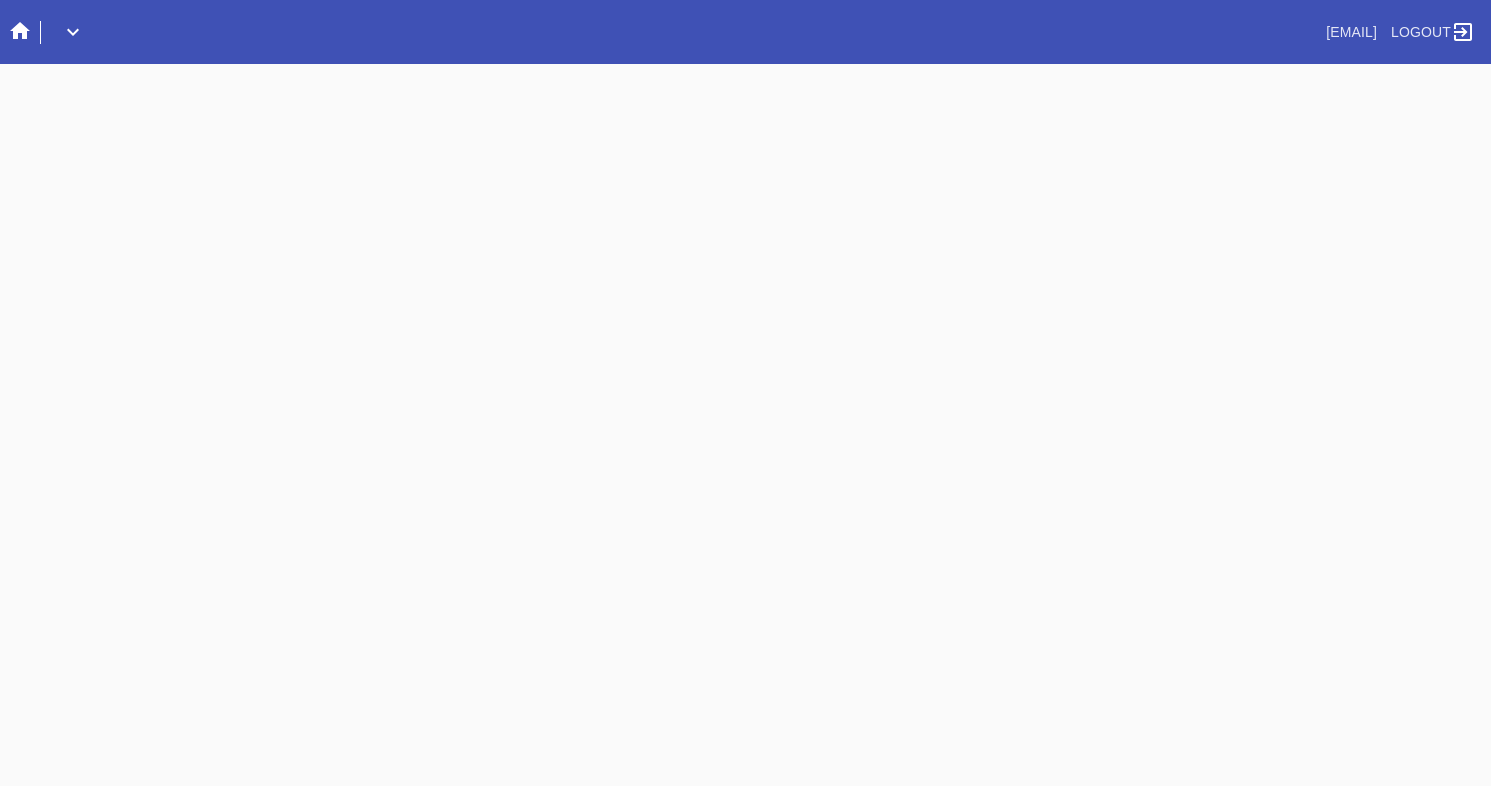 scroll, scrollTop: 0, scrollLeft: 0, axis: both 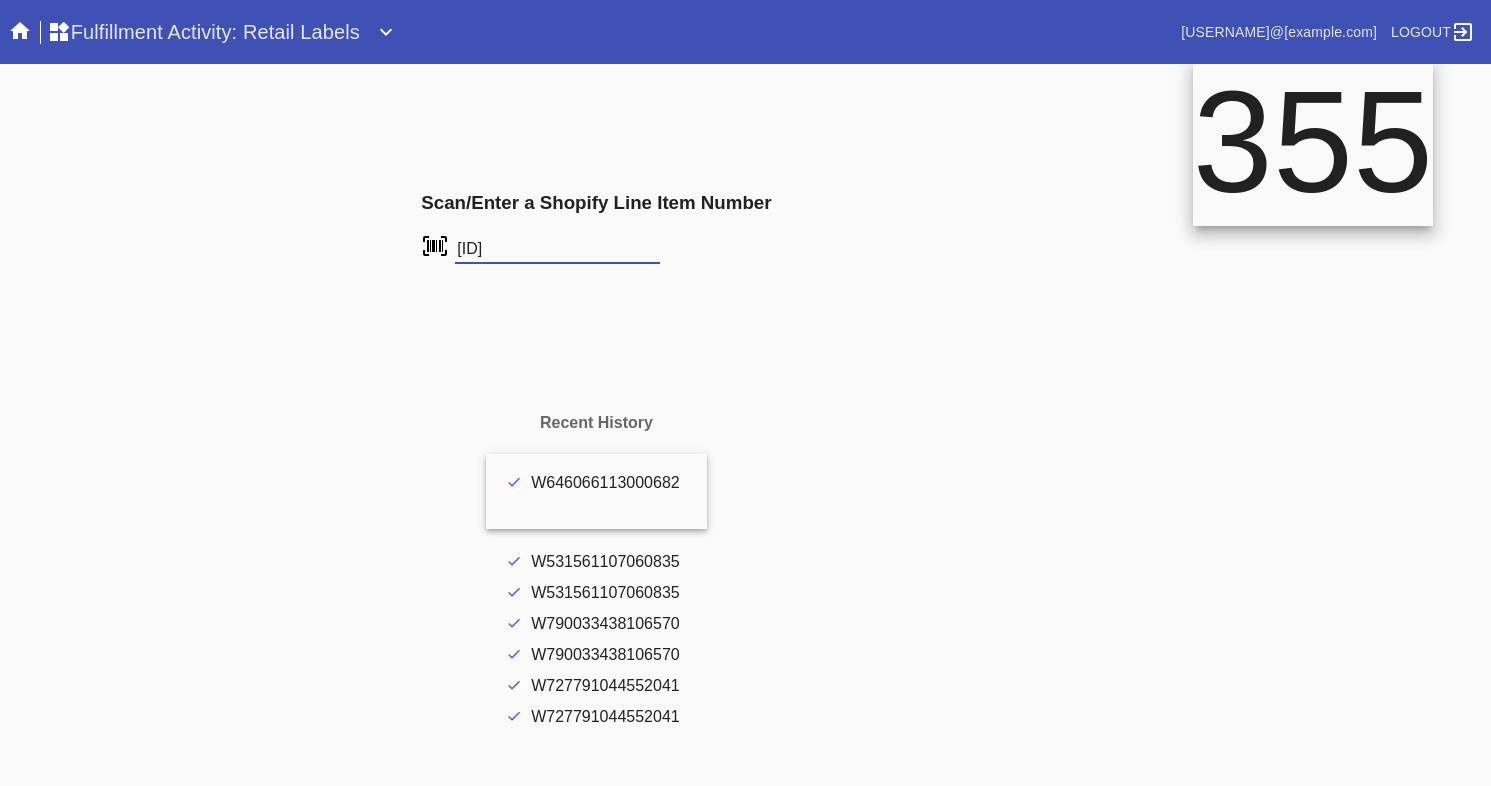 type on "[ID]" 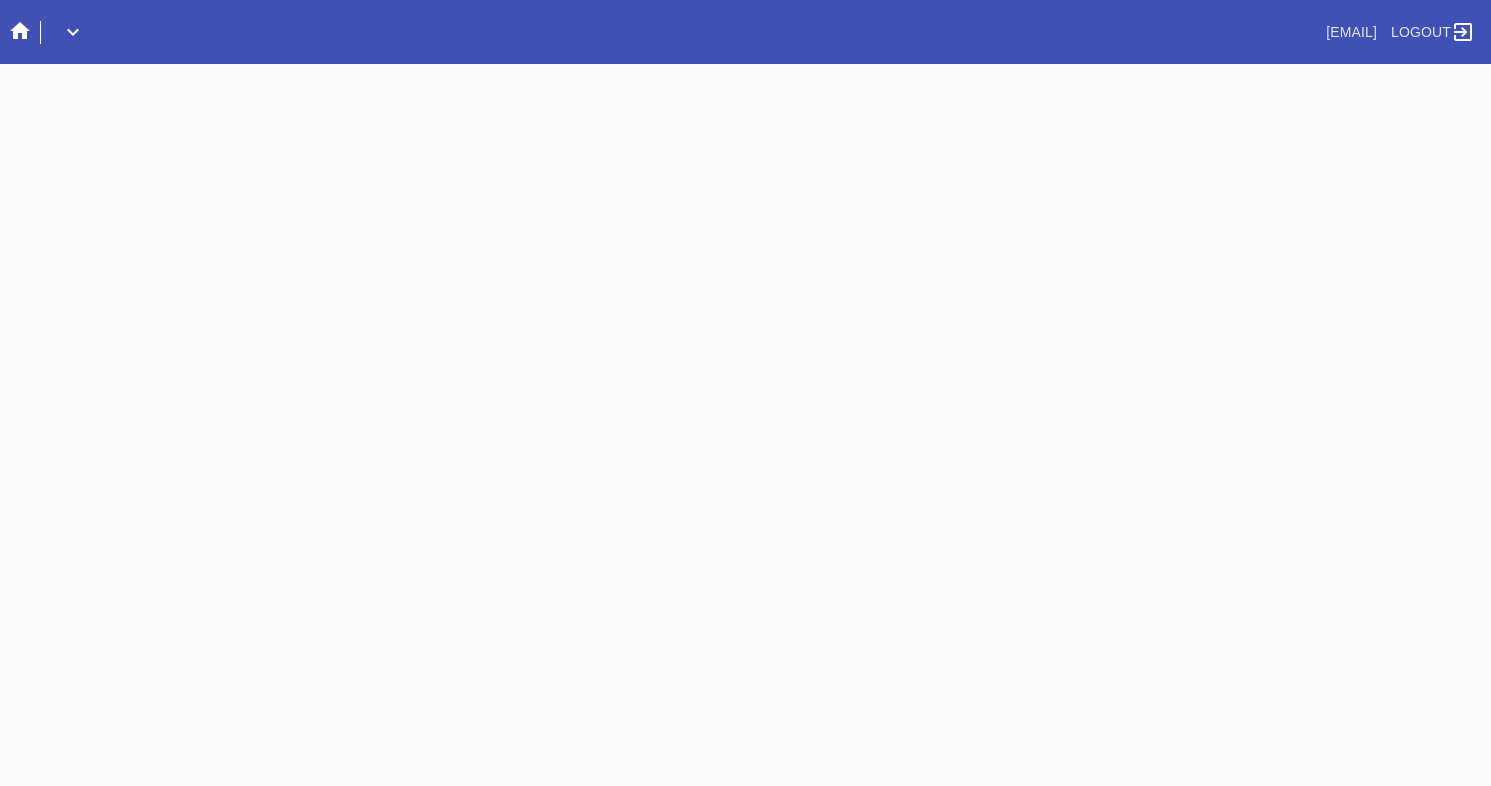 scroll, scrollTop: 0, scrollLeft: 0, axis: both 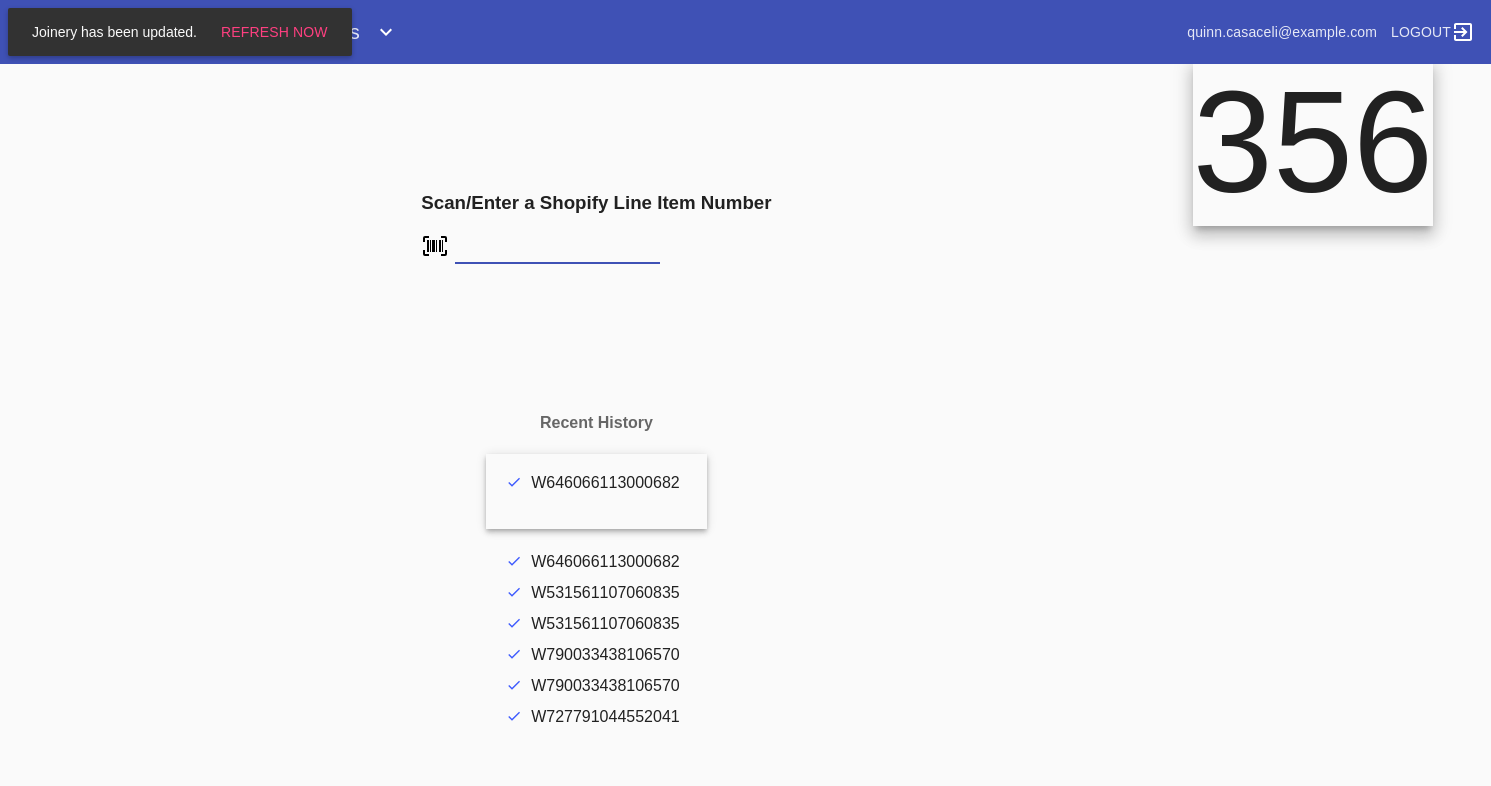 click at bounding box center (557, 249) 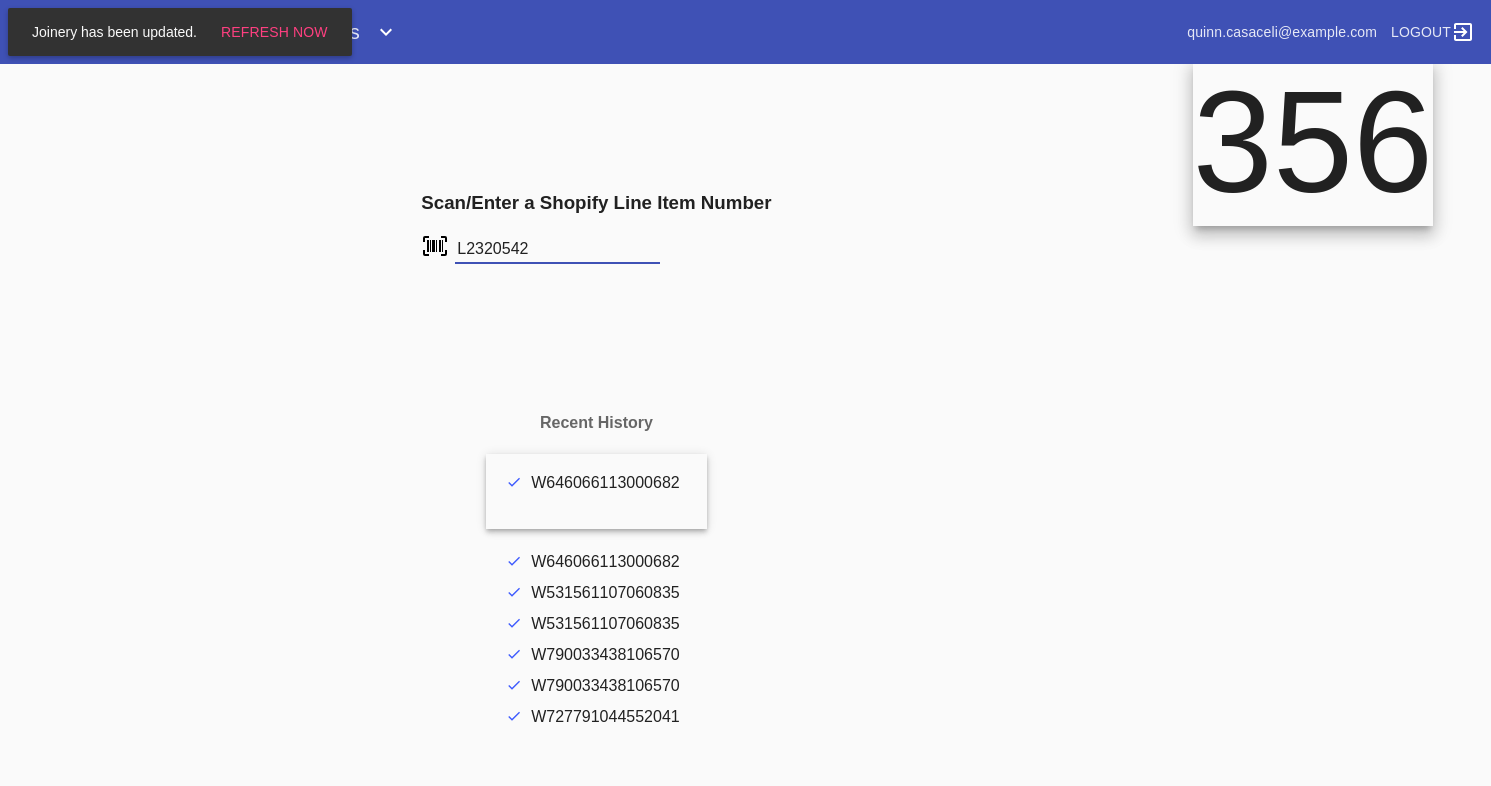 type on "L2320542" 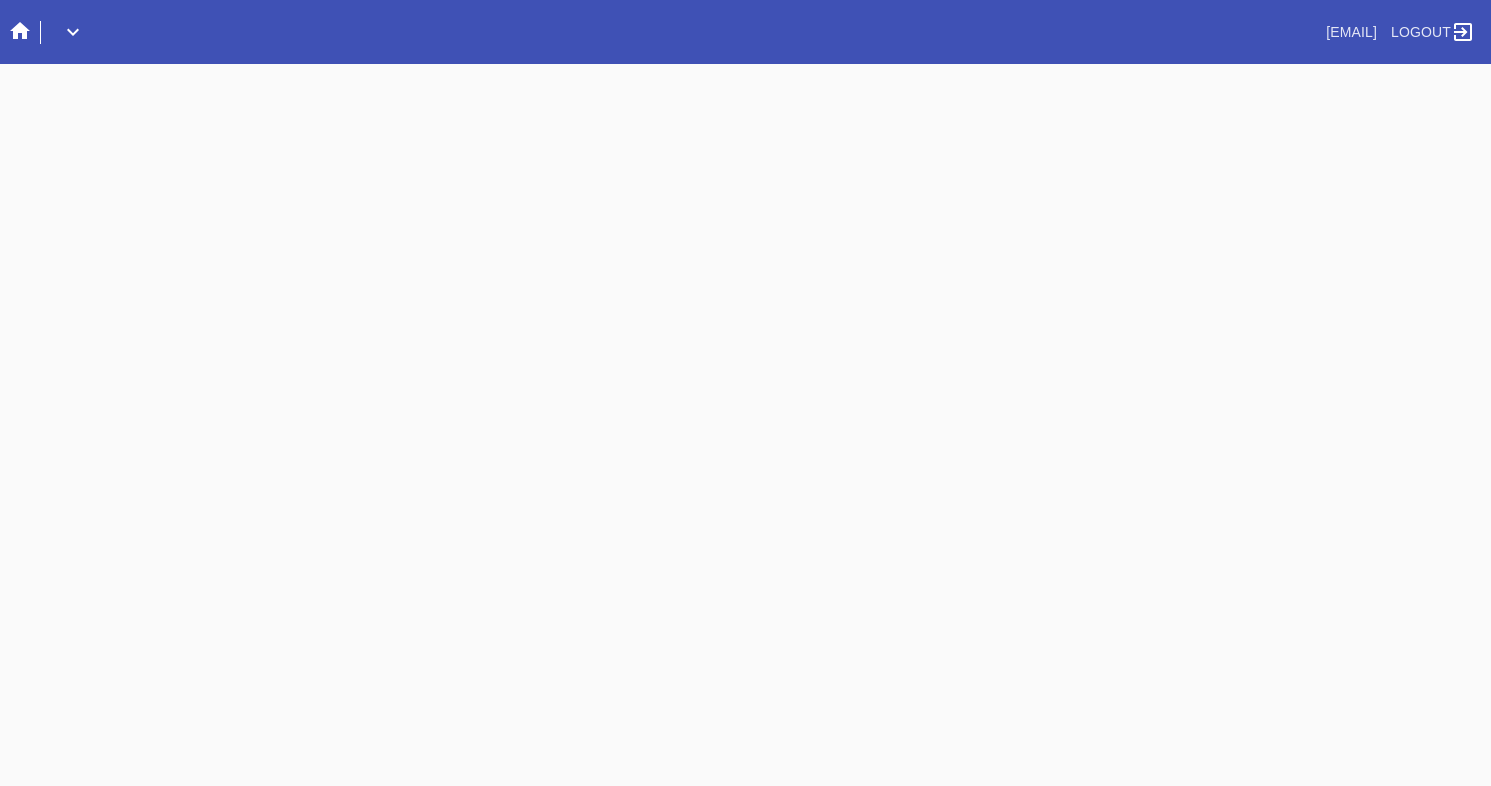 scroll, scrollTop: 0, scrollLeft: 0, axis: both 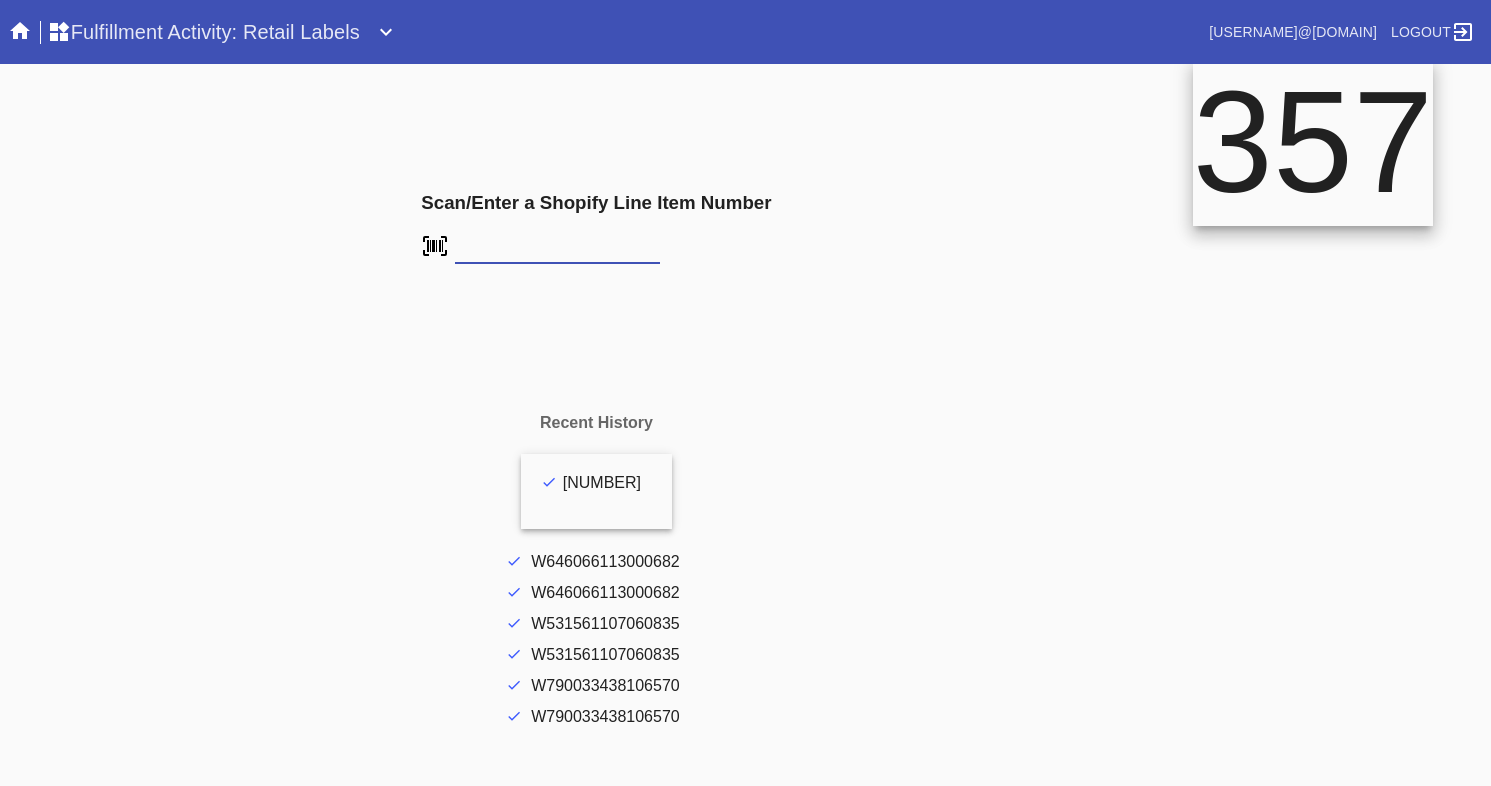 type on "L2320542" 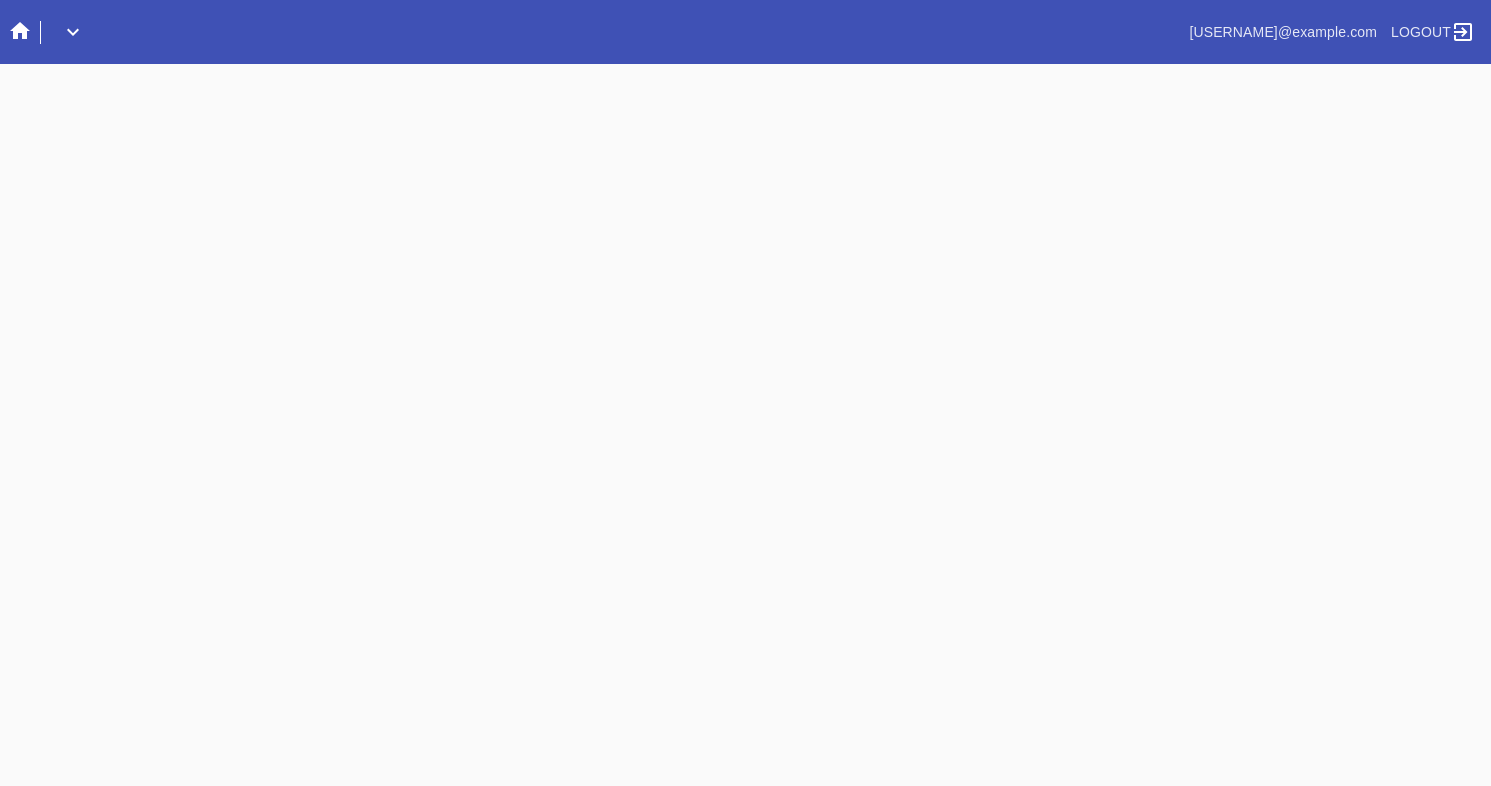 scroll, scrollTop: 0, scrollLeft: 0, axis: both 